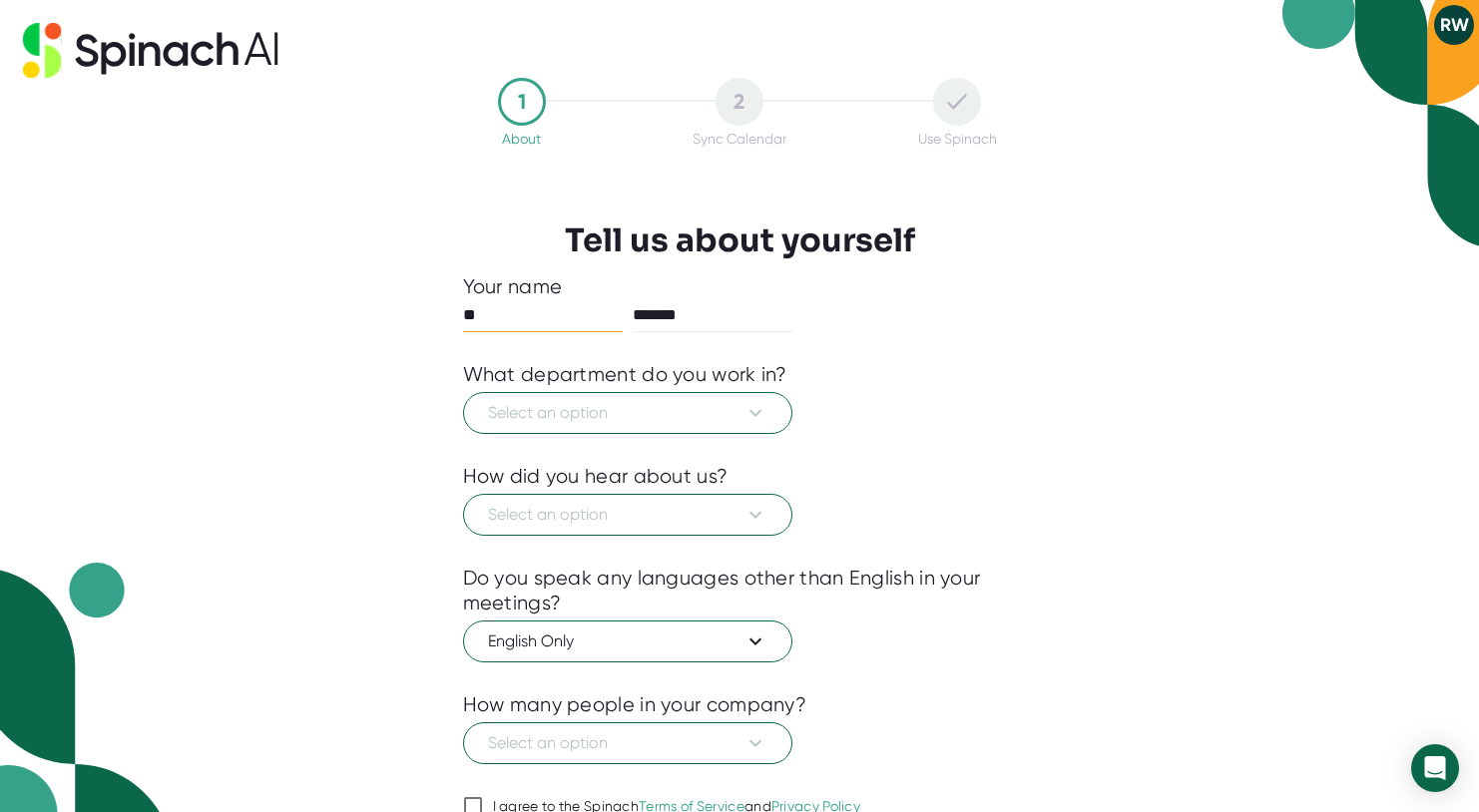 scroll, scrollTop: 0, scrollLeft: 0, axis: both 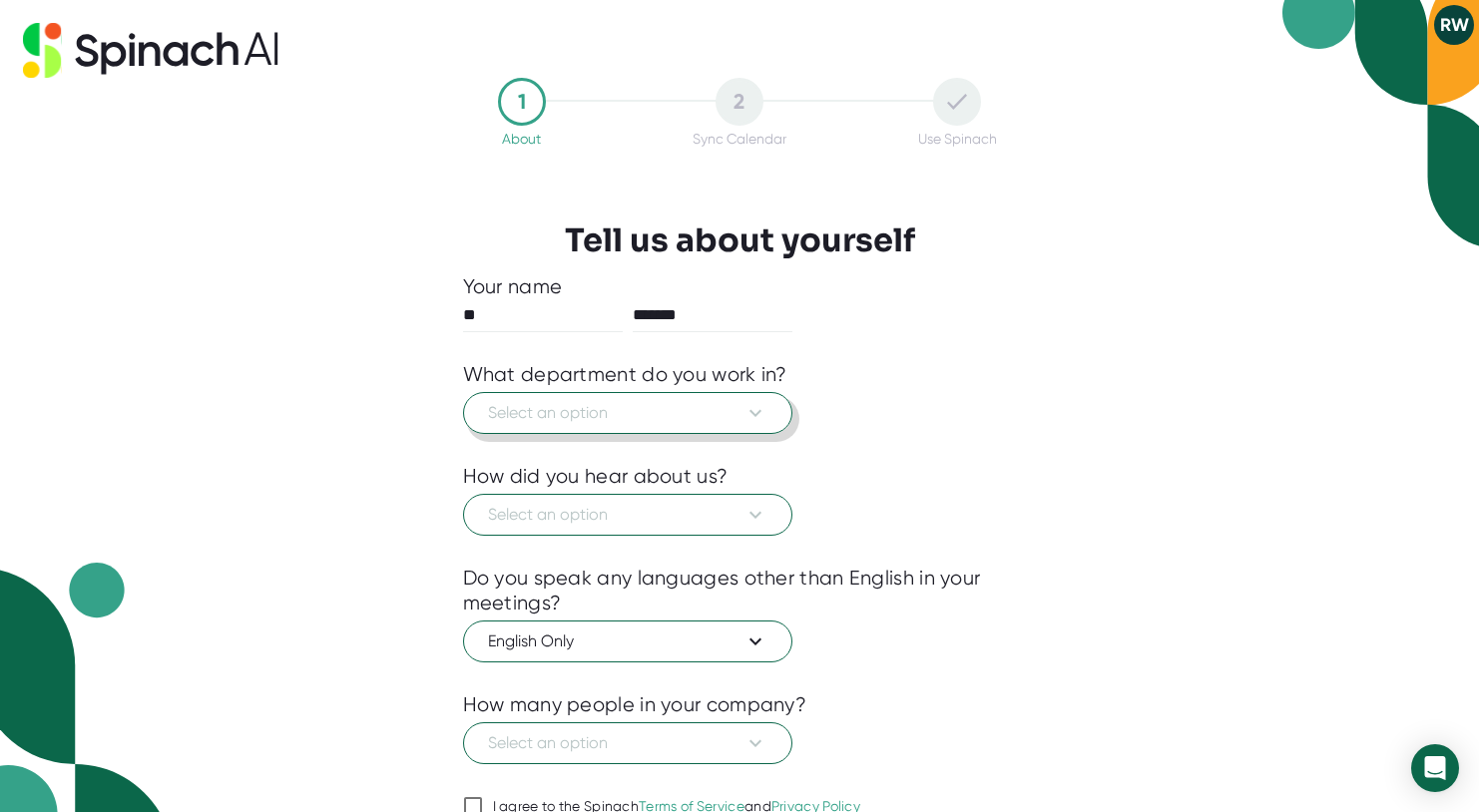 click on "Select an option" at bounding box center (628, 413) 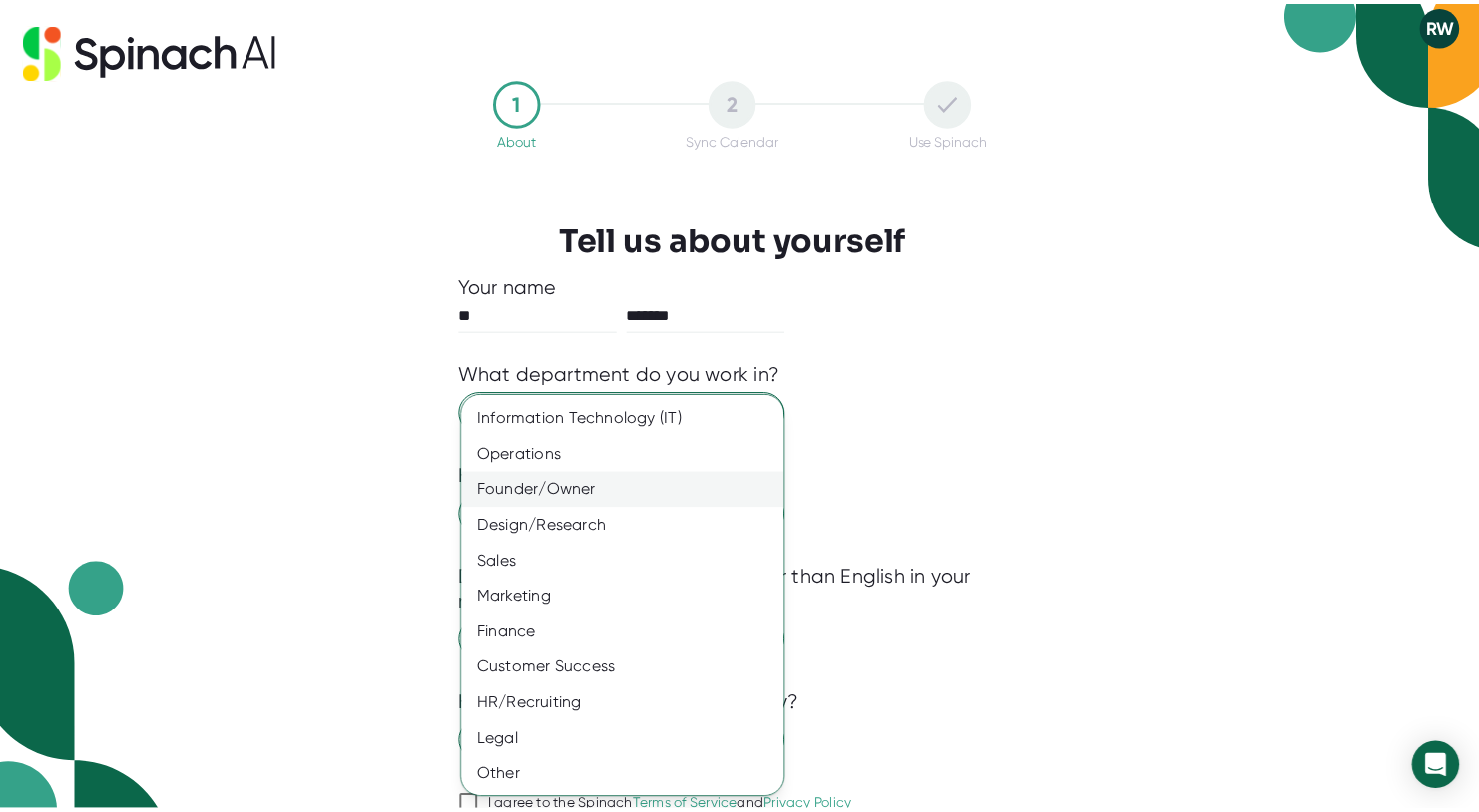 scroll, scrollTop: 109, scrollLeft: 0, axis: vertical 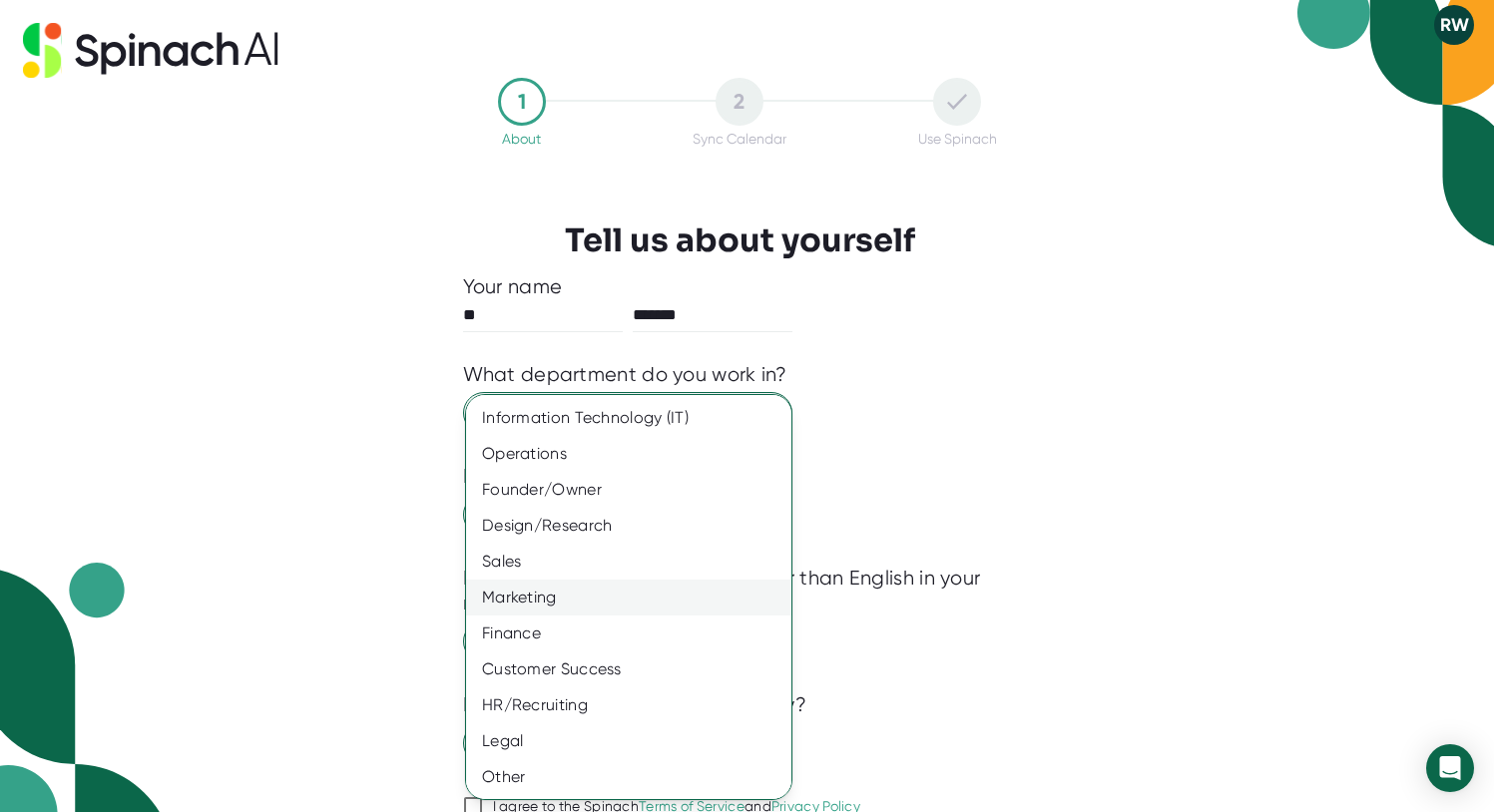click on "Marketing" at bounding box center (636, 346) 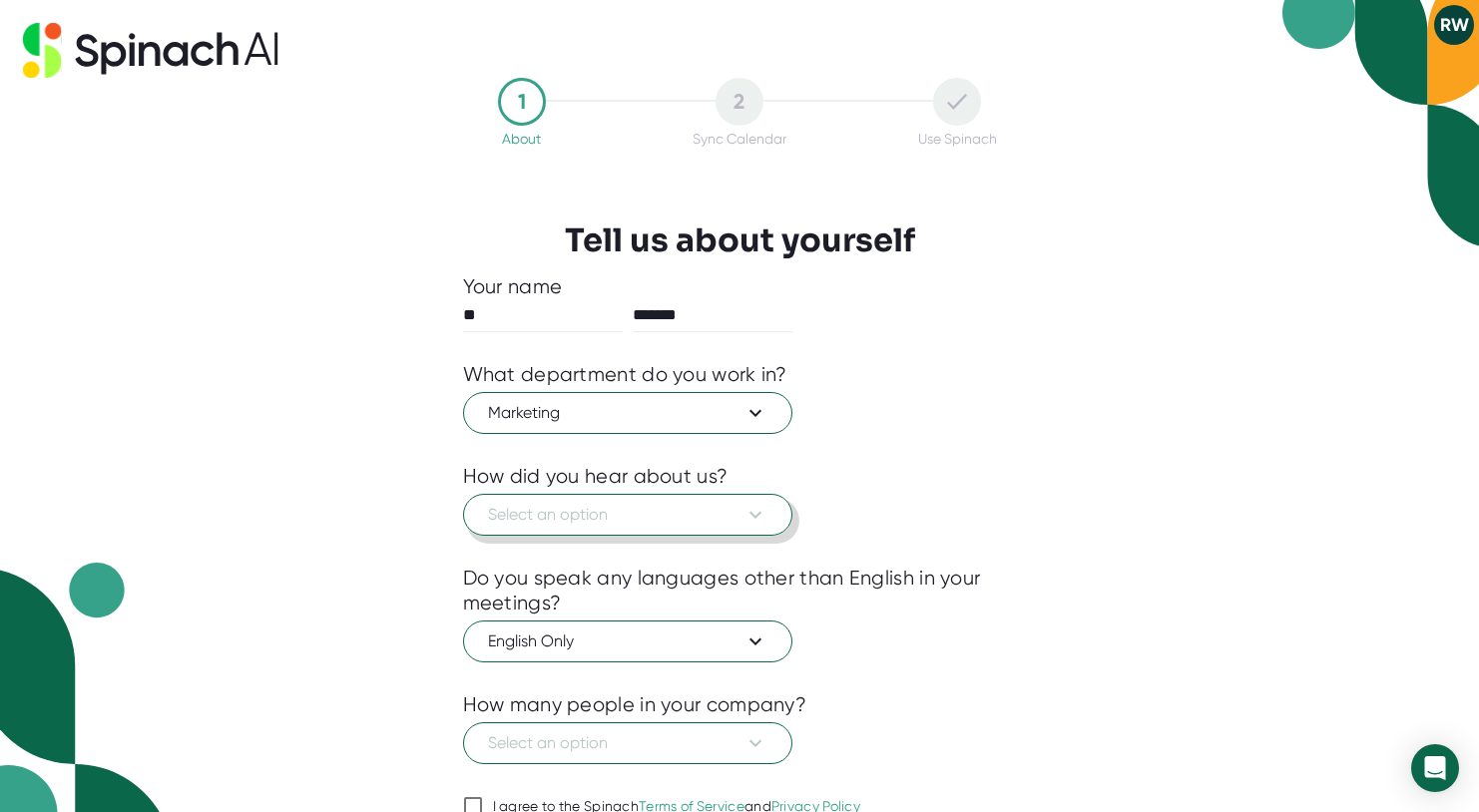 click at bounding box center (755, 515) 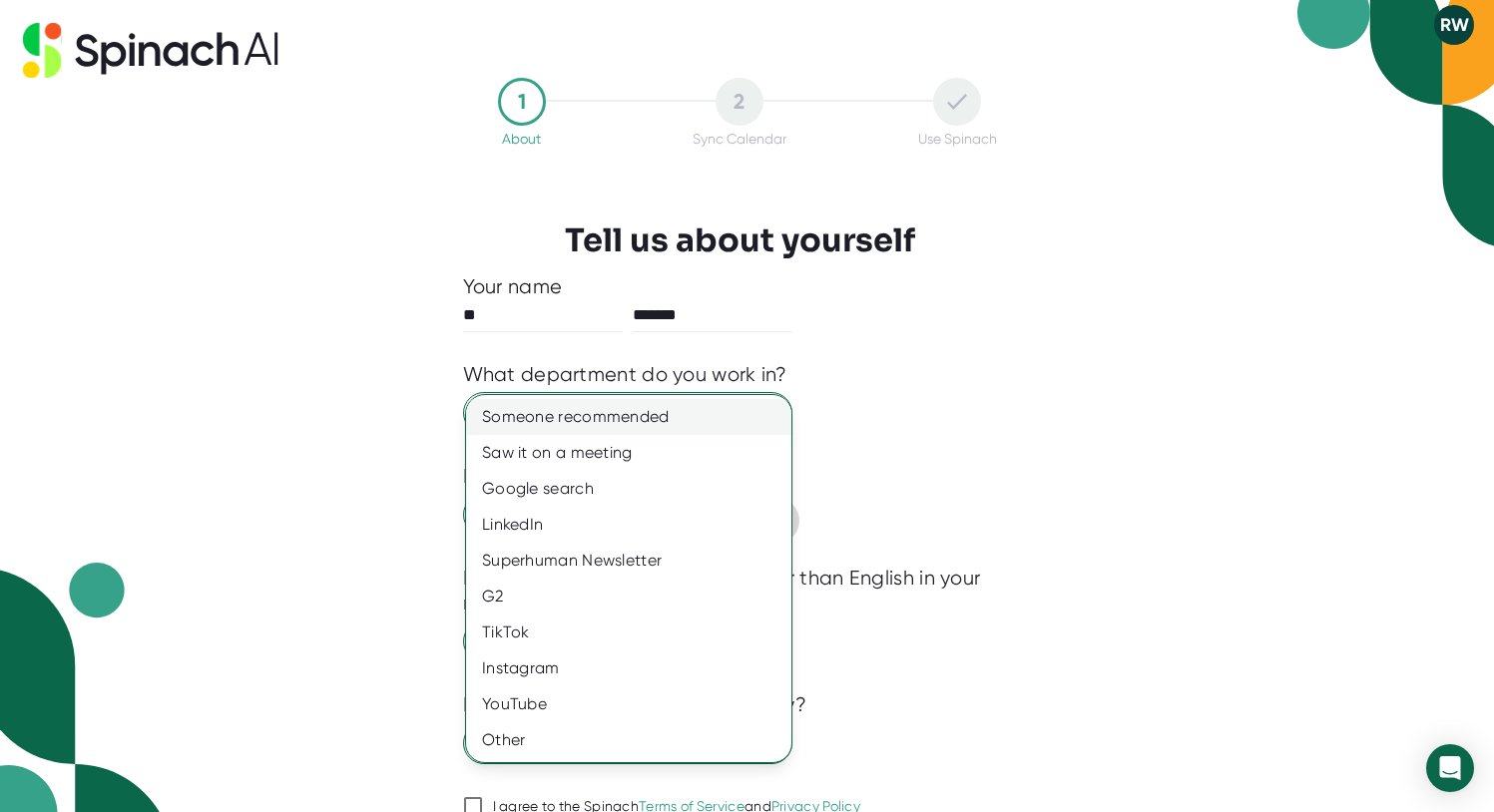 click on "Someone recommended" at bounding box center [636, 417] 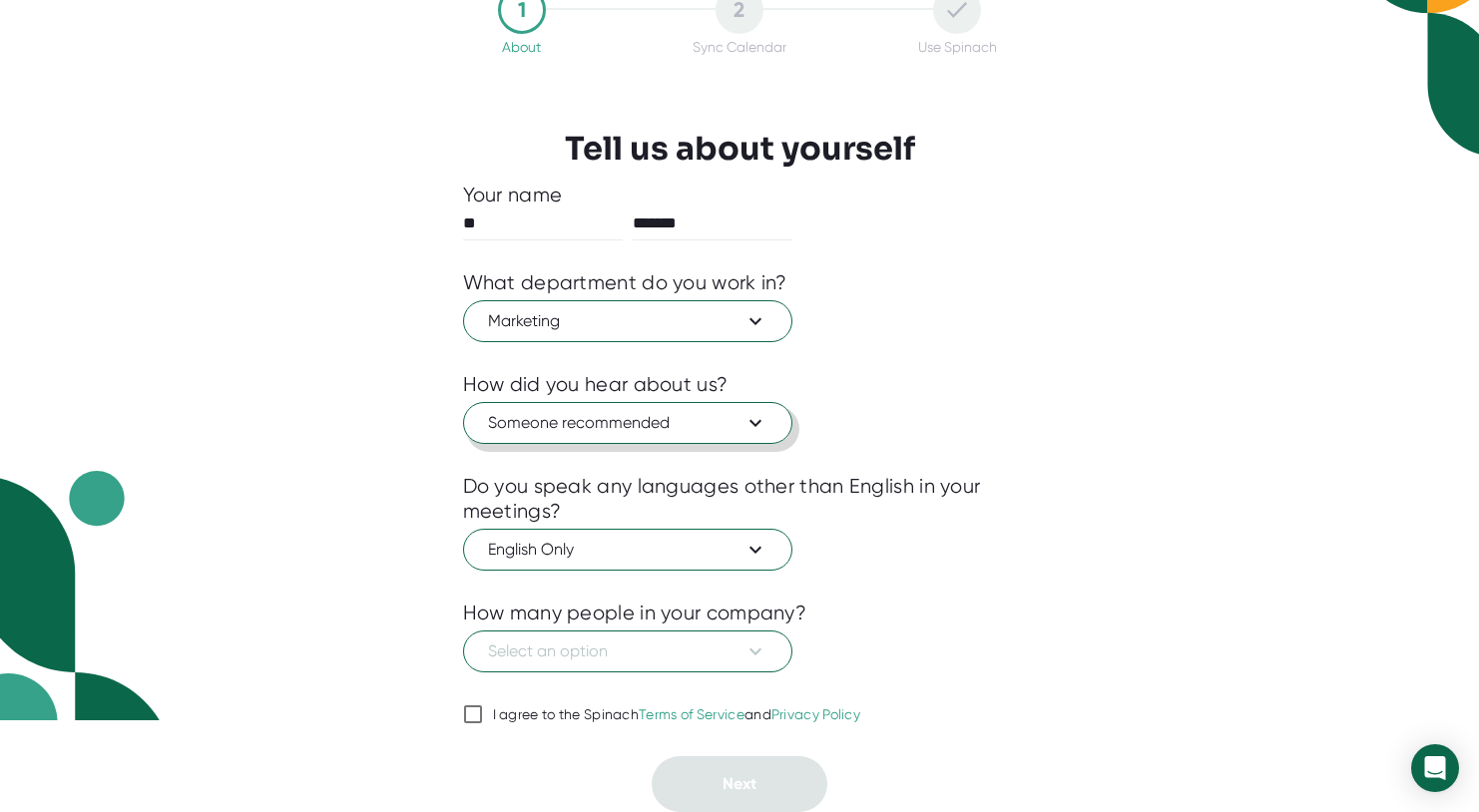 scroll, scrollTop: 127, scrollLeft: 0, axis: vertical 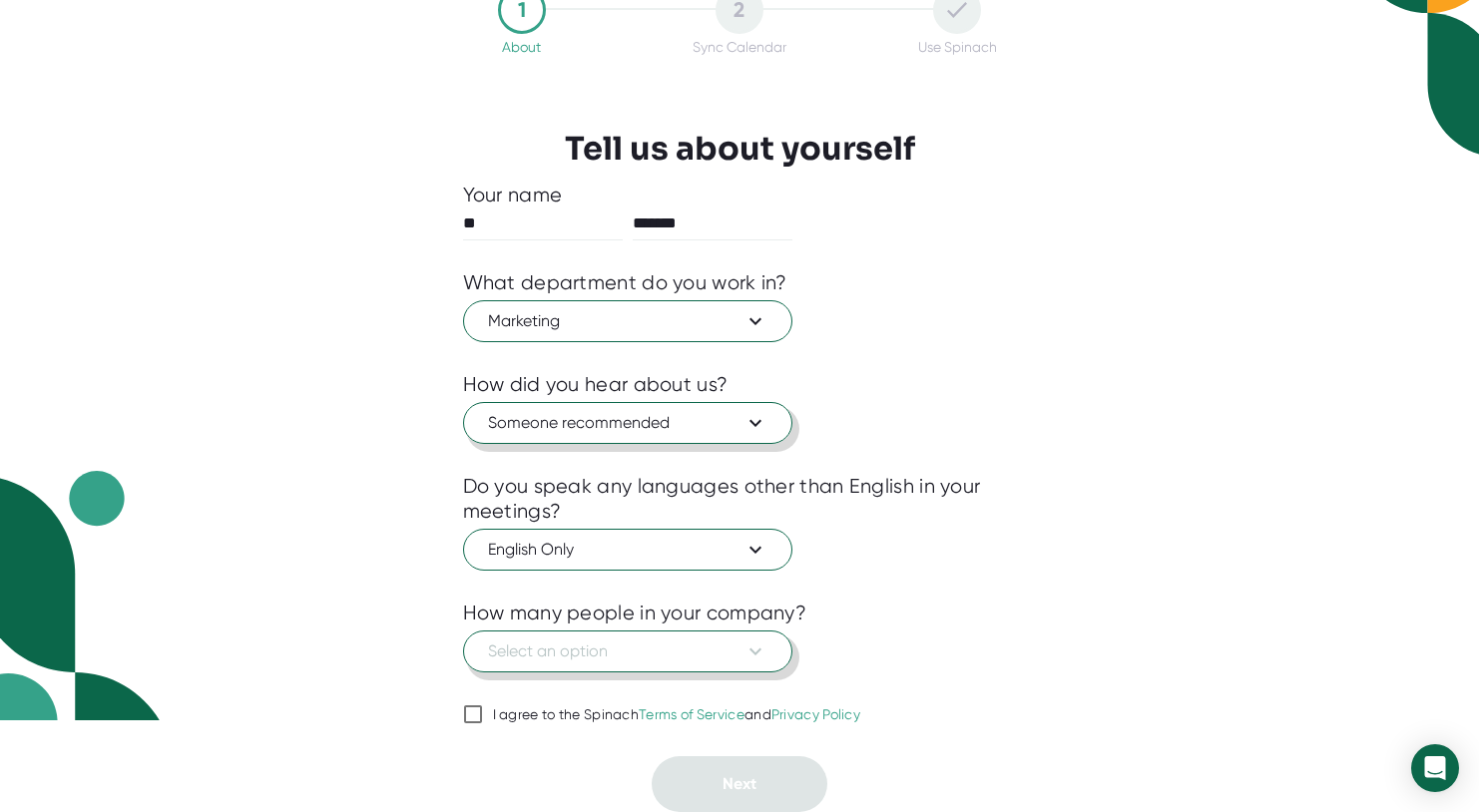 click on "Select an option" at bounding box center [628, 321] 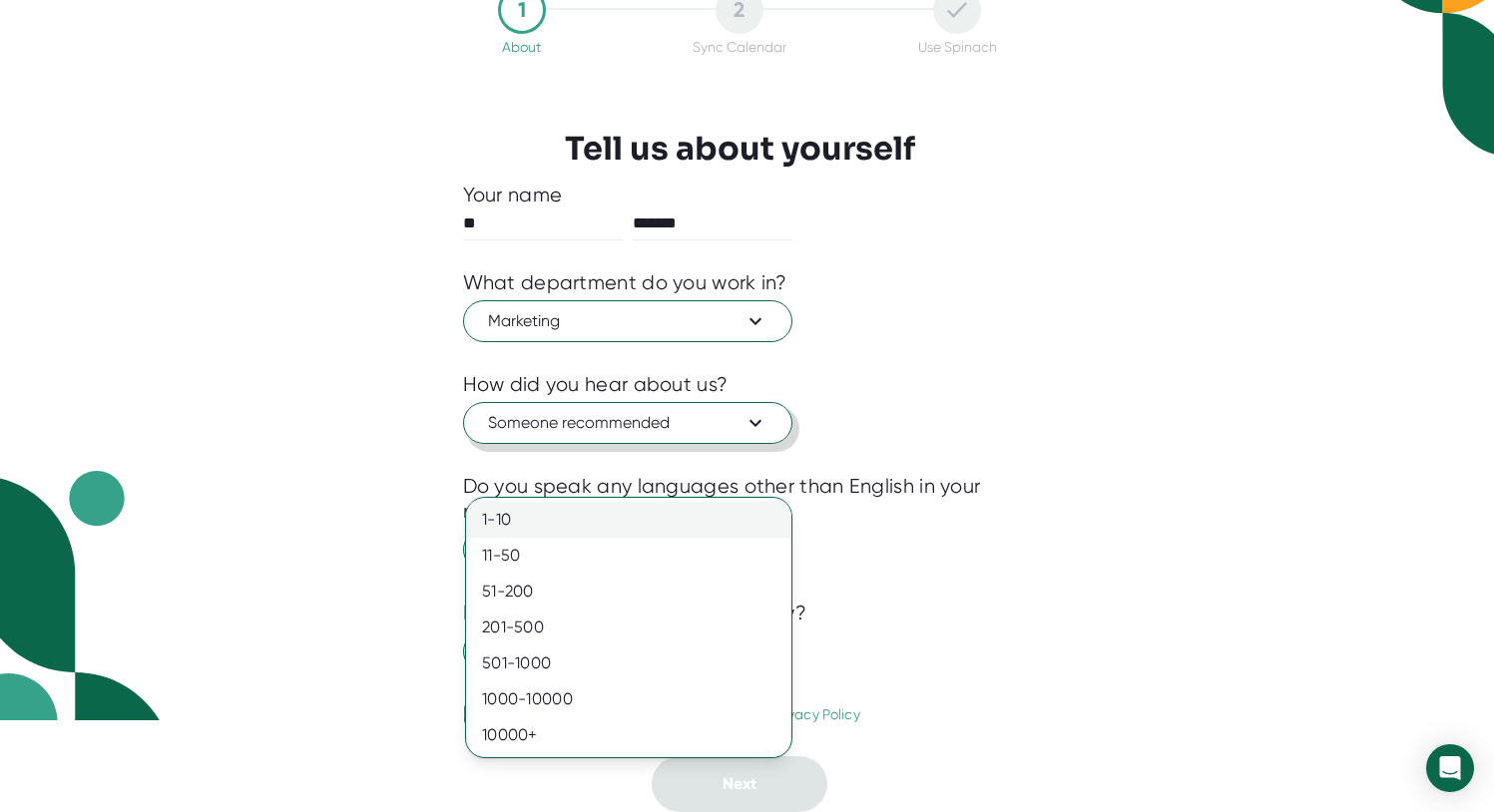 click on "1-10" at bounding box center [629, 520] 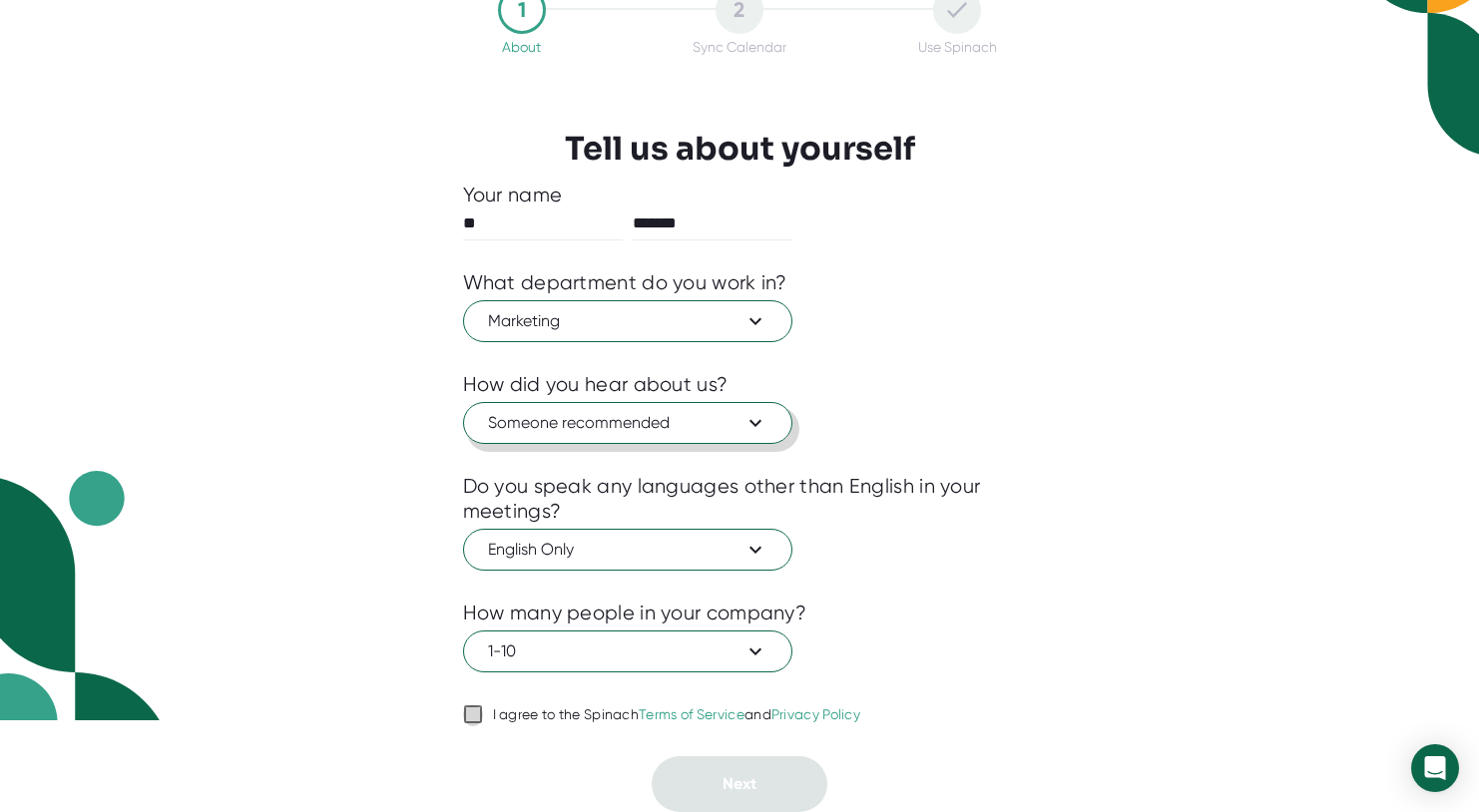 click on "I agree to the Spinach  Terms of Service  and  Privacy Policy" at bounding box center [473, 714] 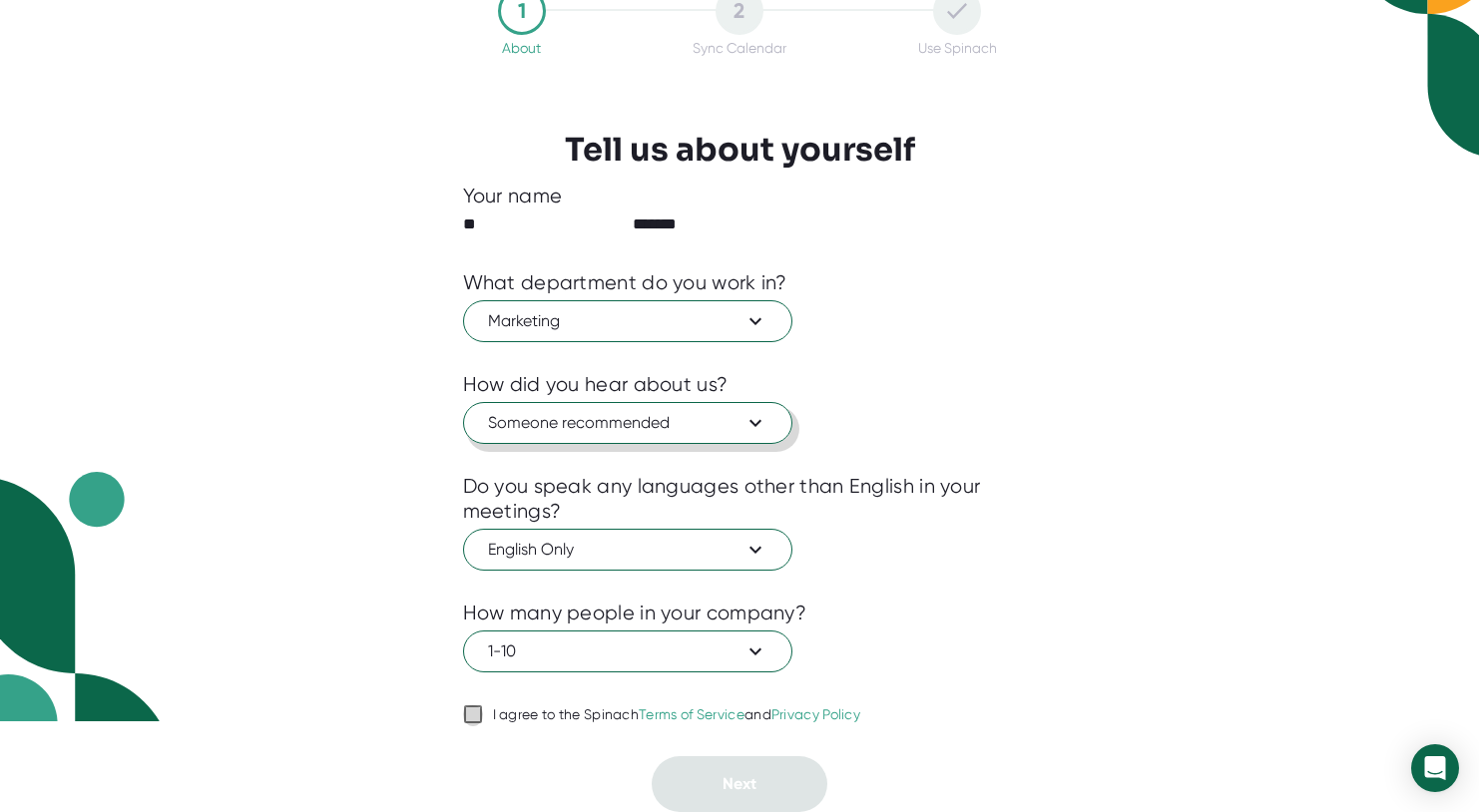 checkbox on "true" 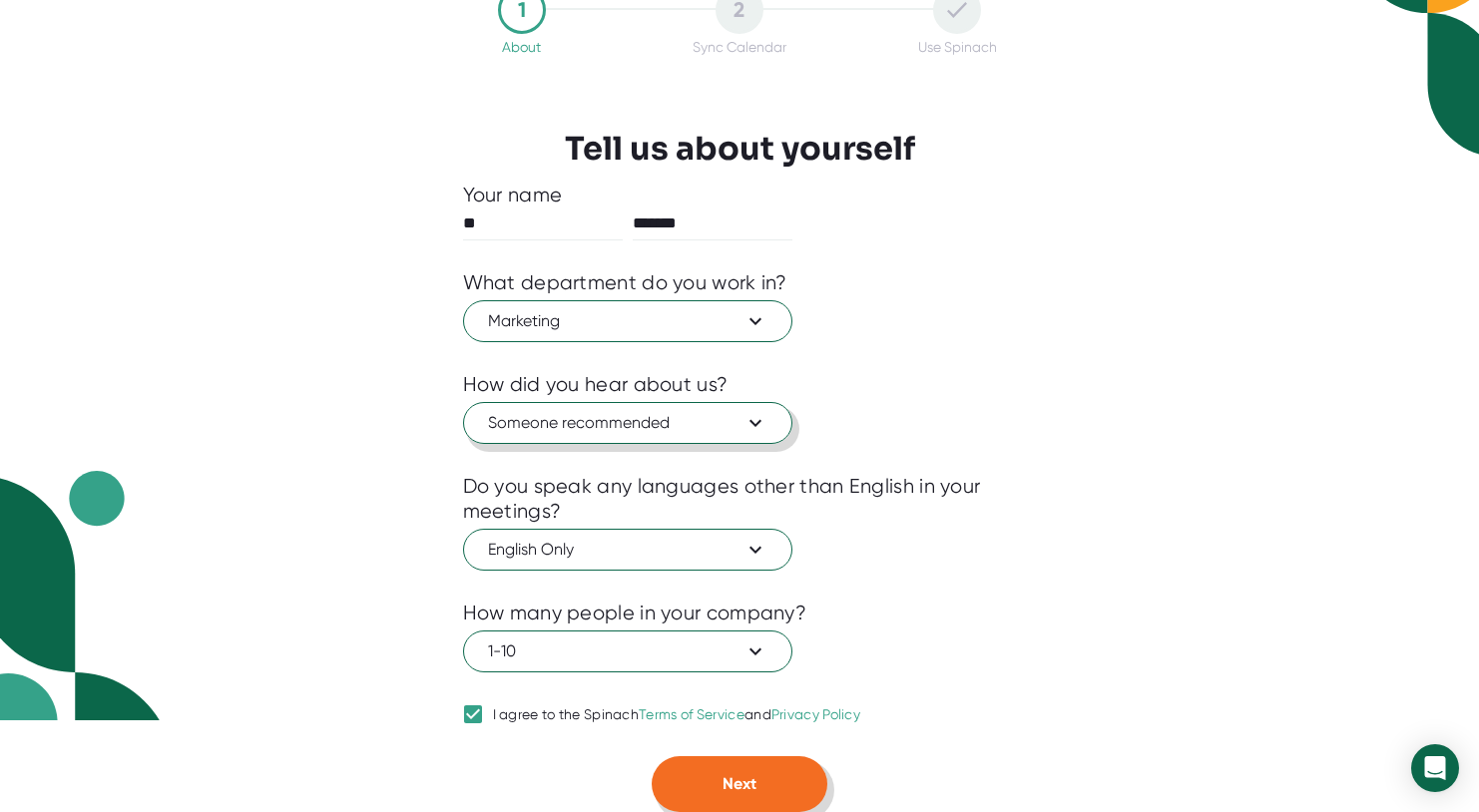 click on "Next" at bounding box center (740, 783) 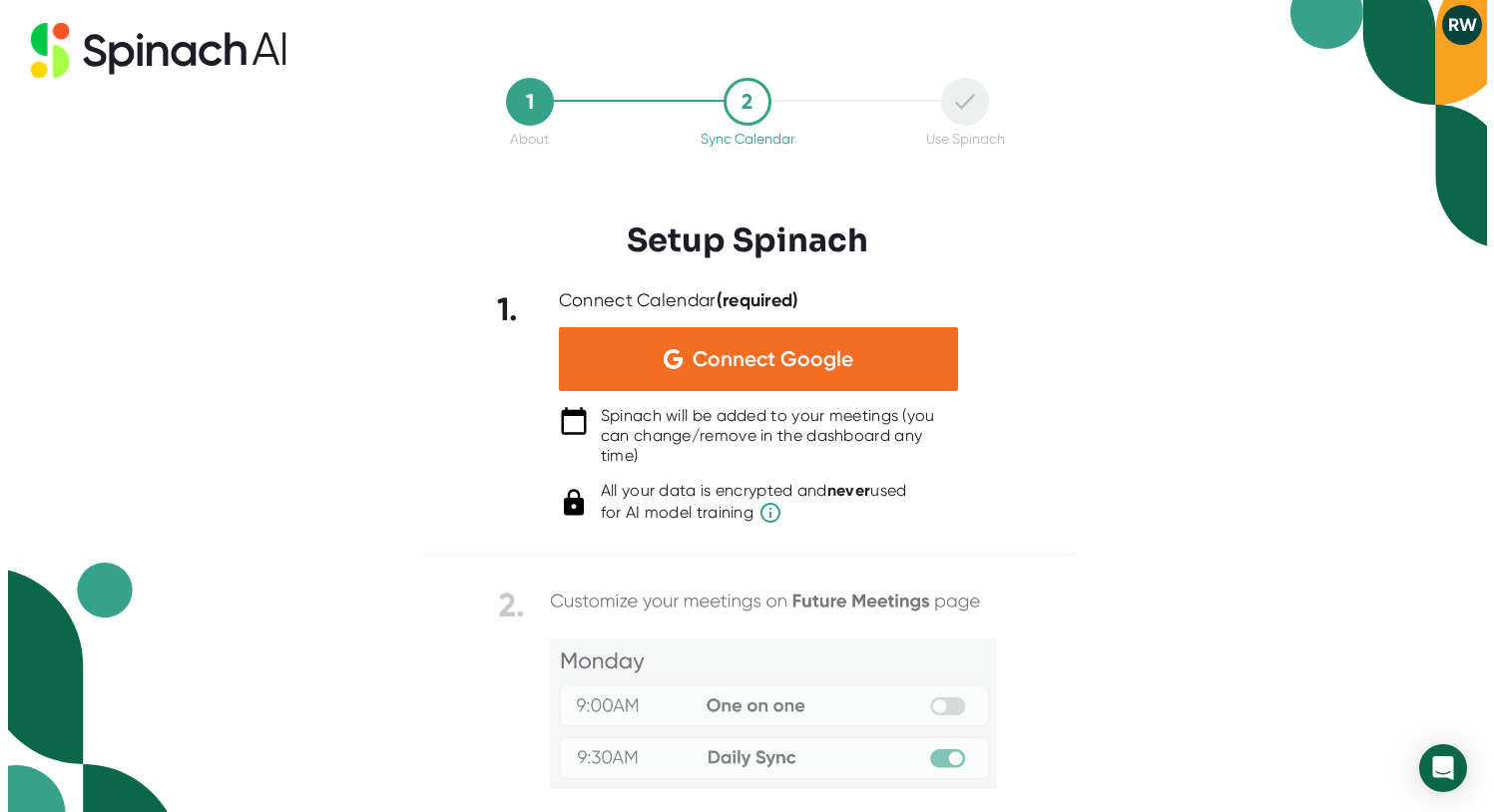 scroll, scrollTop: 0, scrollLeft: 0, axis: both 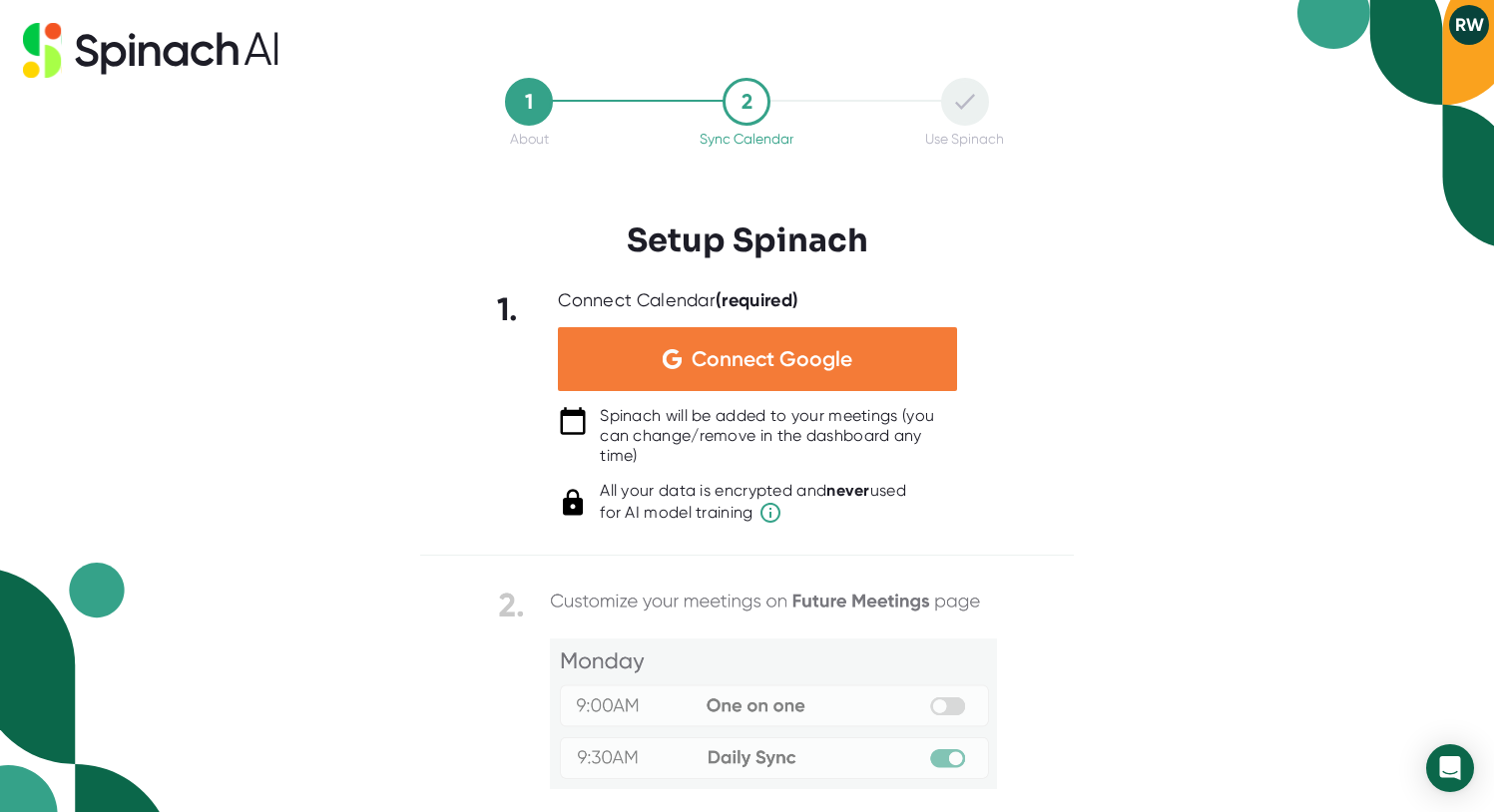 click on "Connect Google" at bounding box center (771, 359) 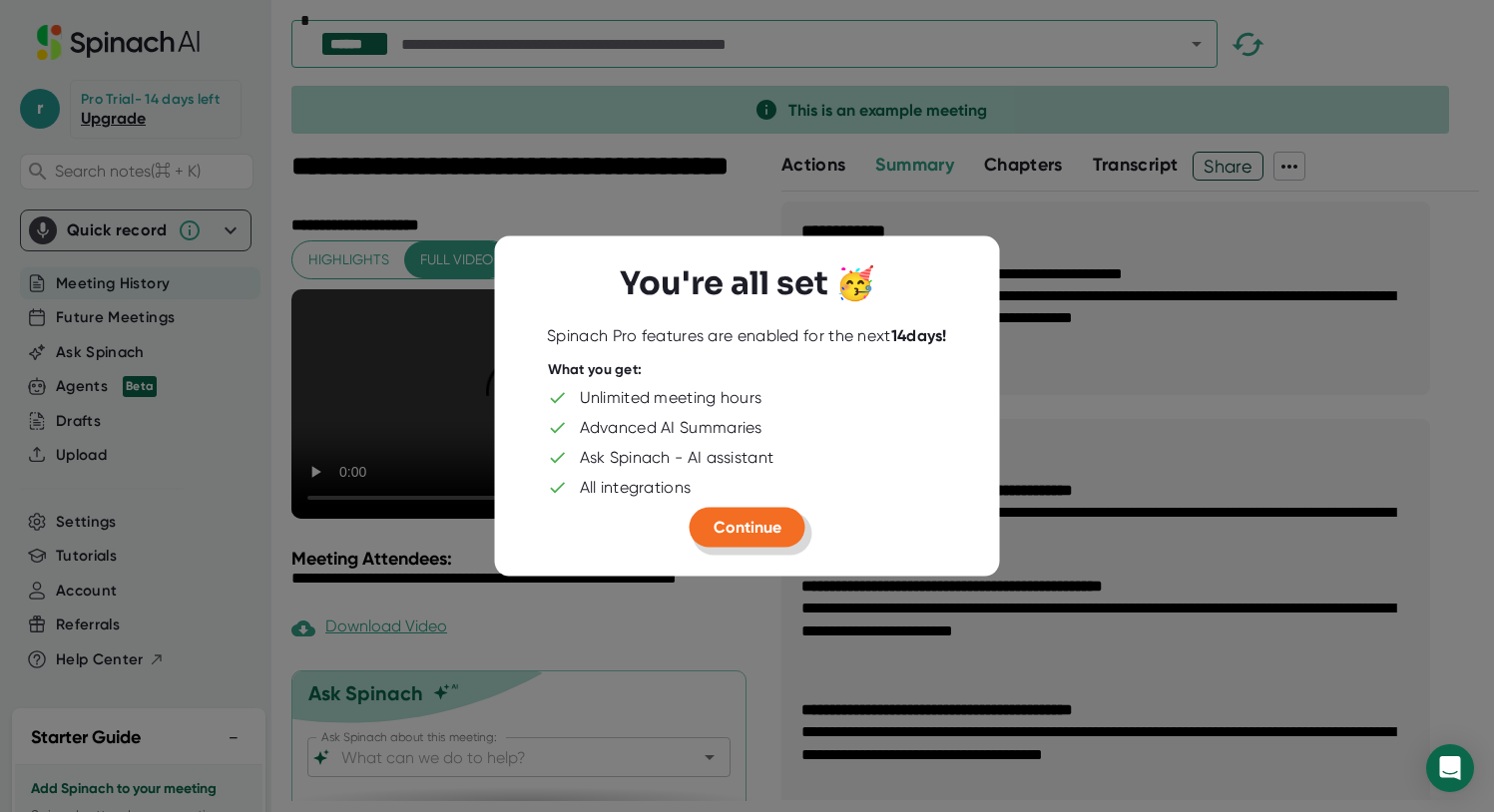 click on "Continue" at bounding box center (747, 527) 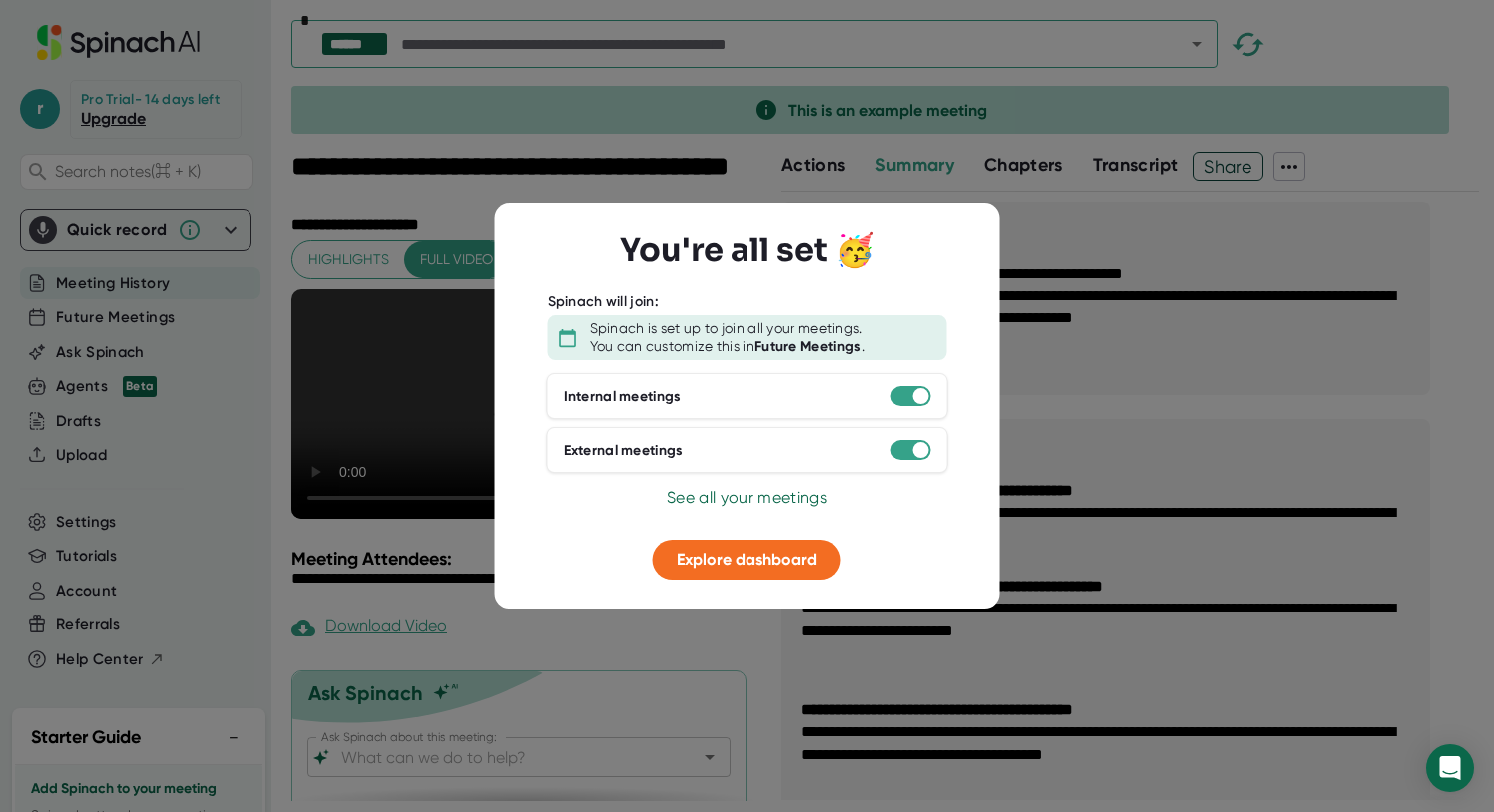 click on "See all your meetings" at bounding box center (747, 497) 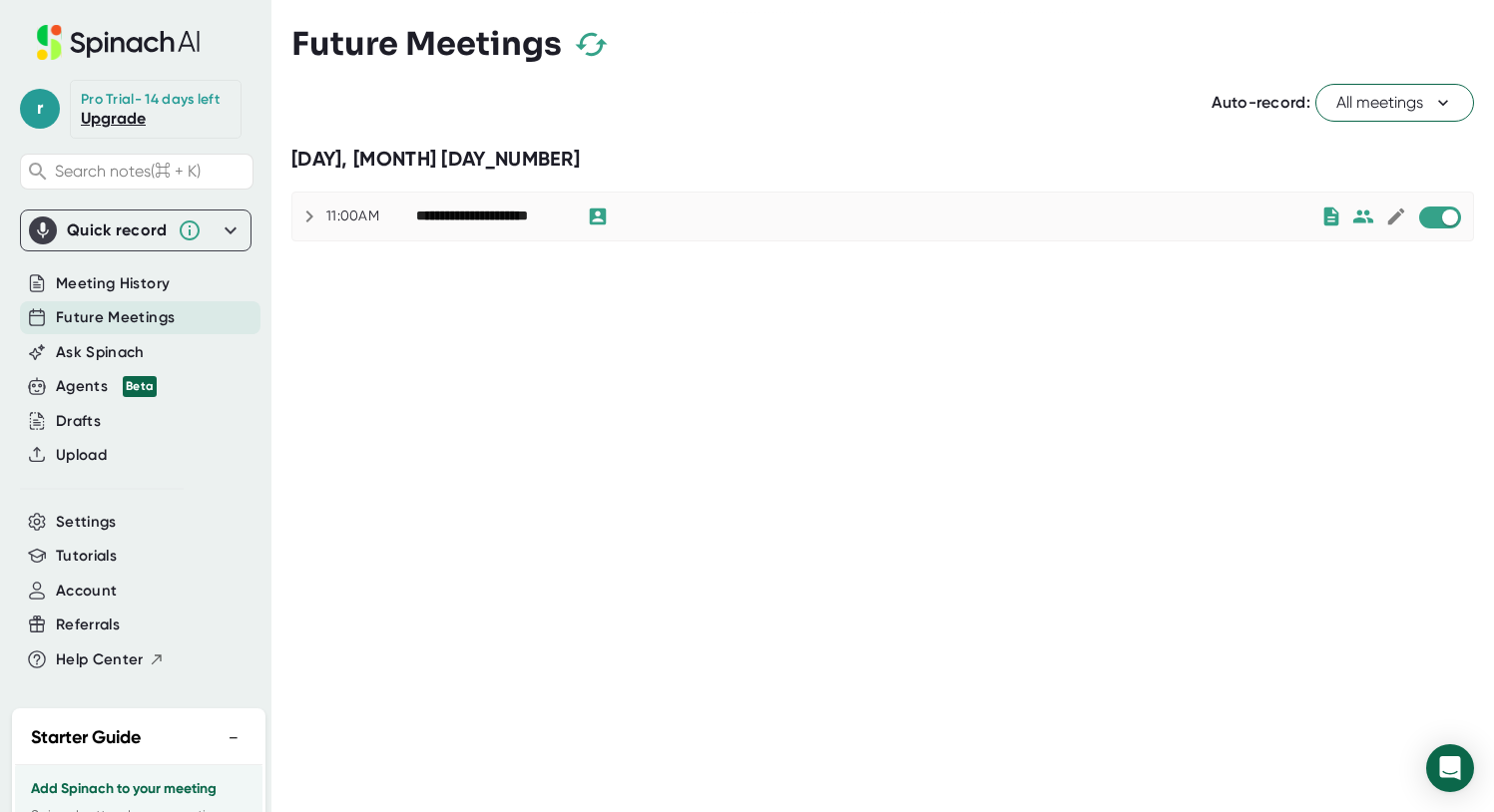 click at bounding box center (231, 230) 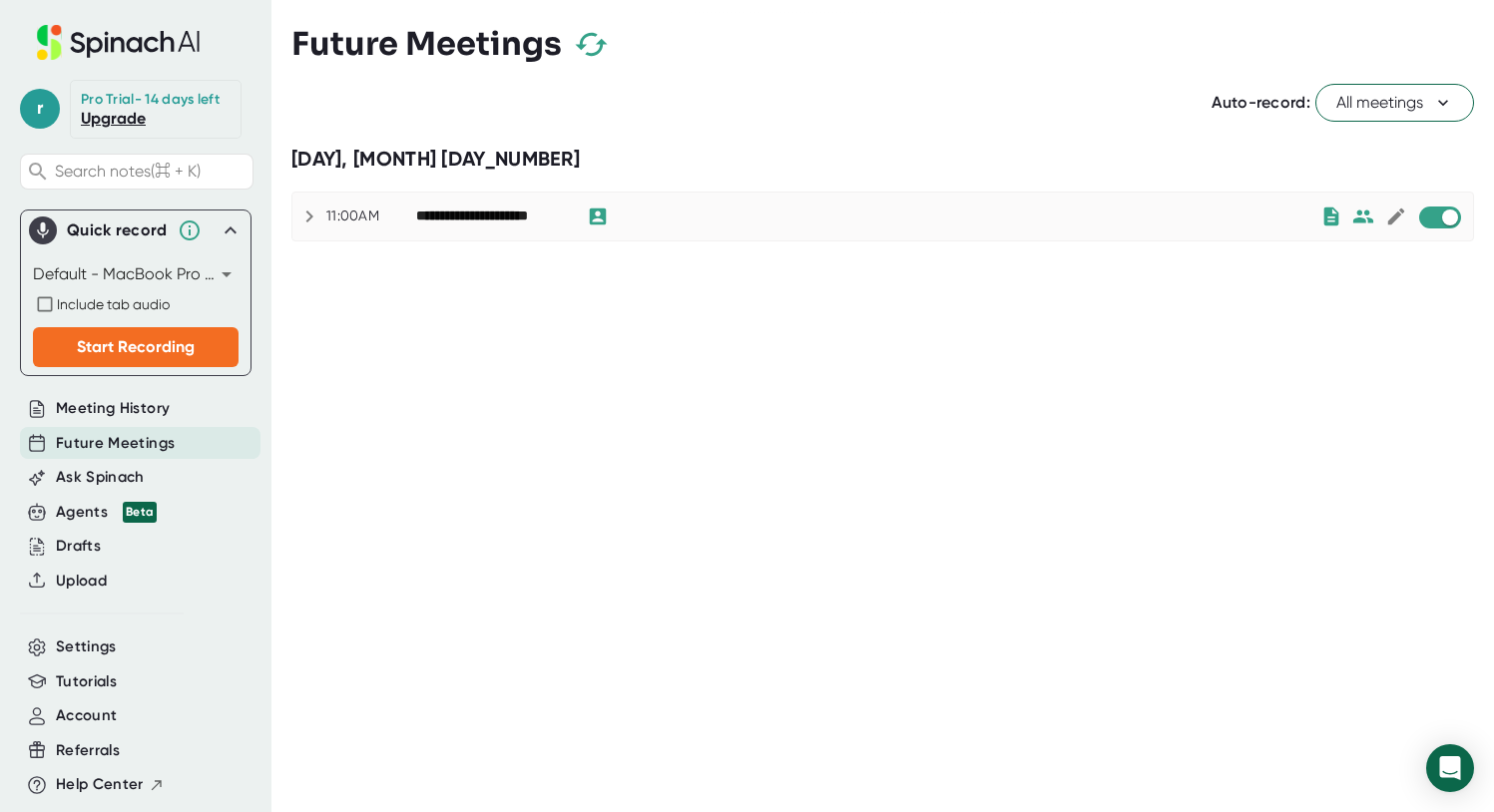 click at bounding box center [231, 230] 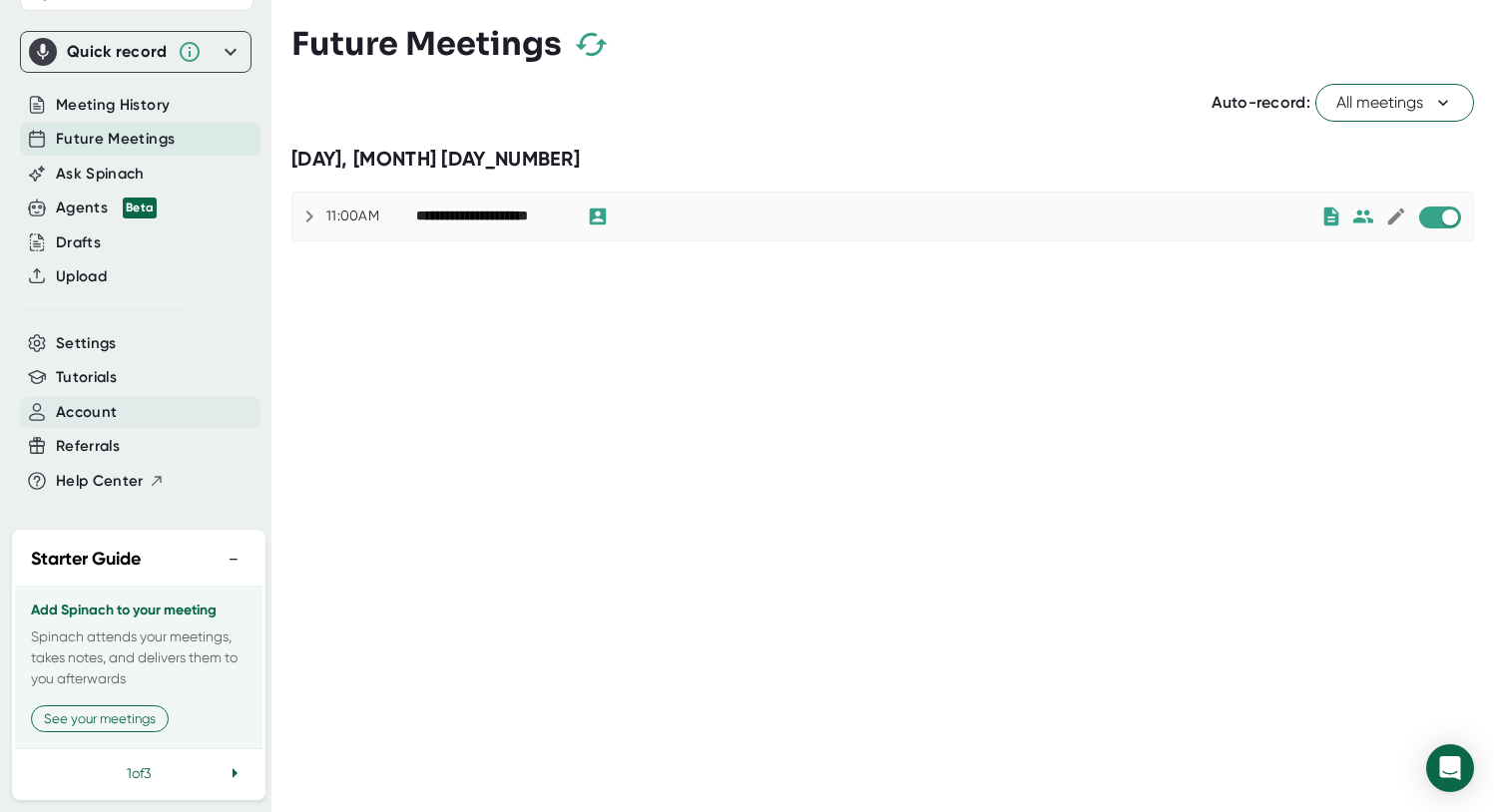 scroll, scrollTop: 257, scrollLeft: 0, axis: vertical 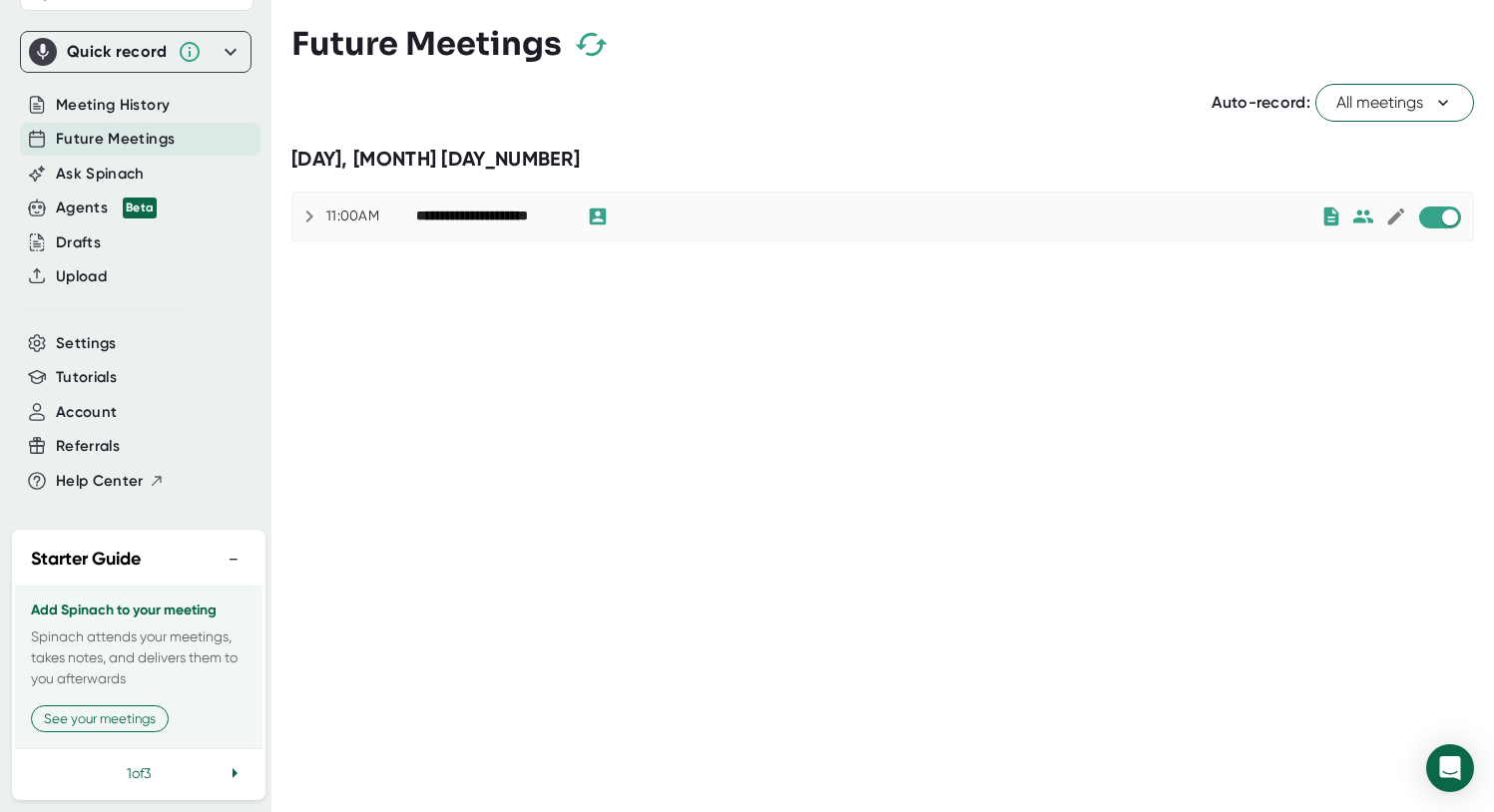 click at bounding box center [42, 773] 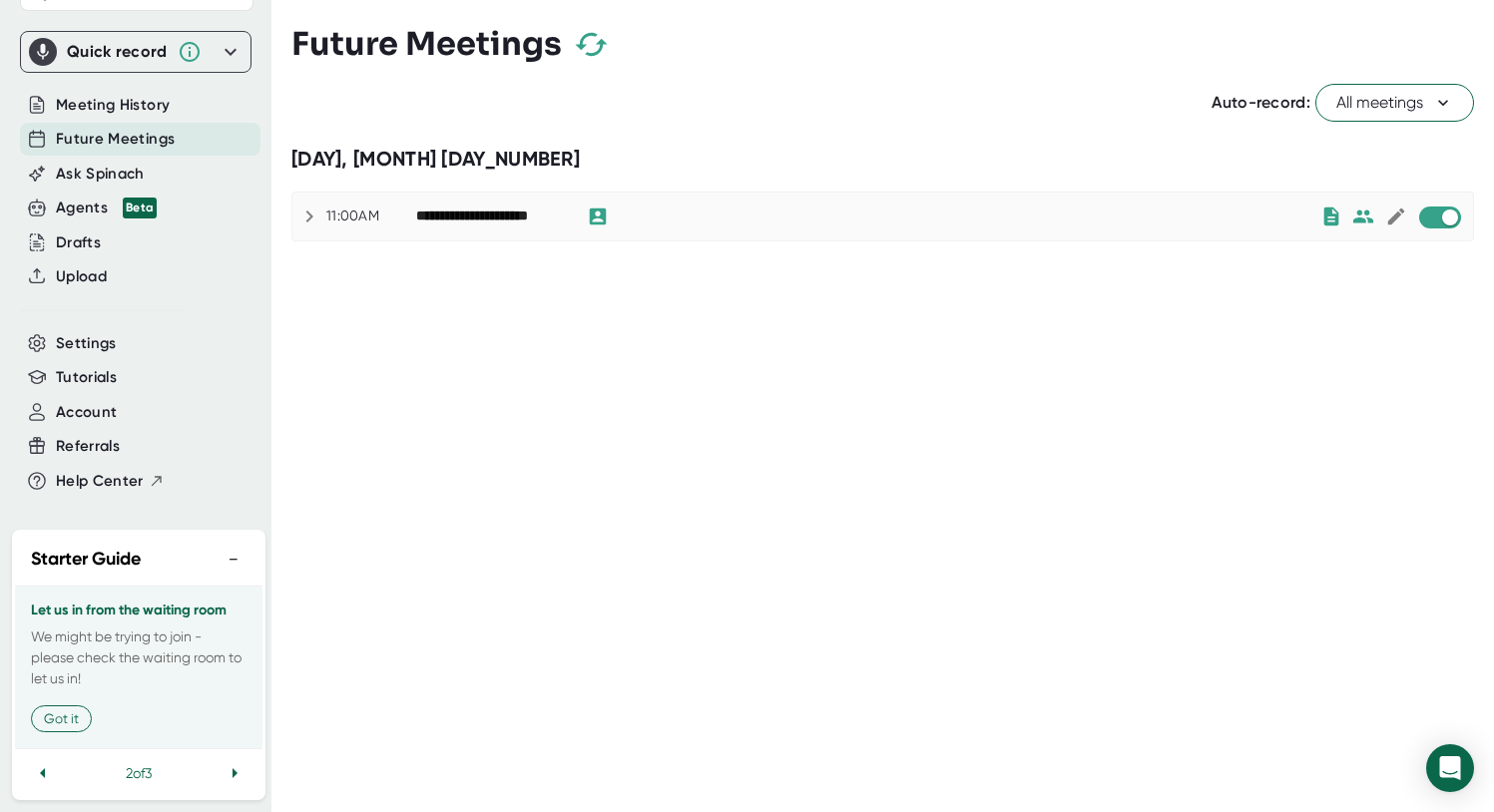 click at bounding box center [42, 773] 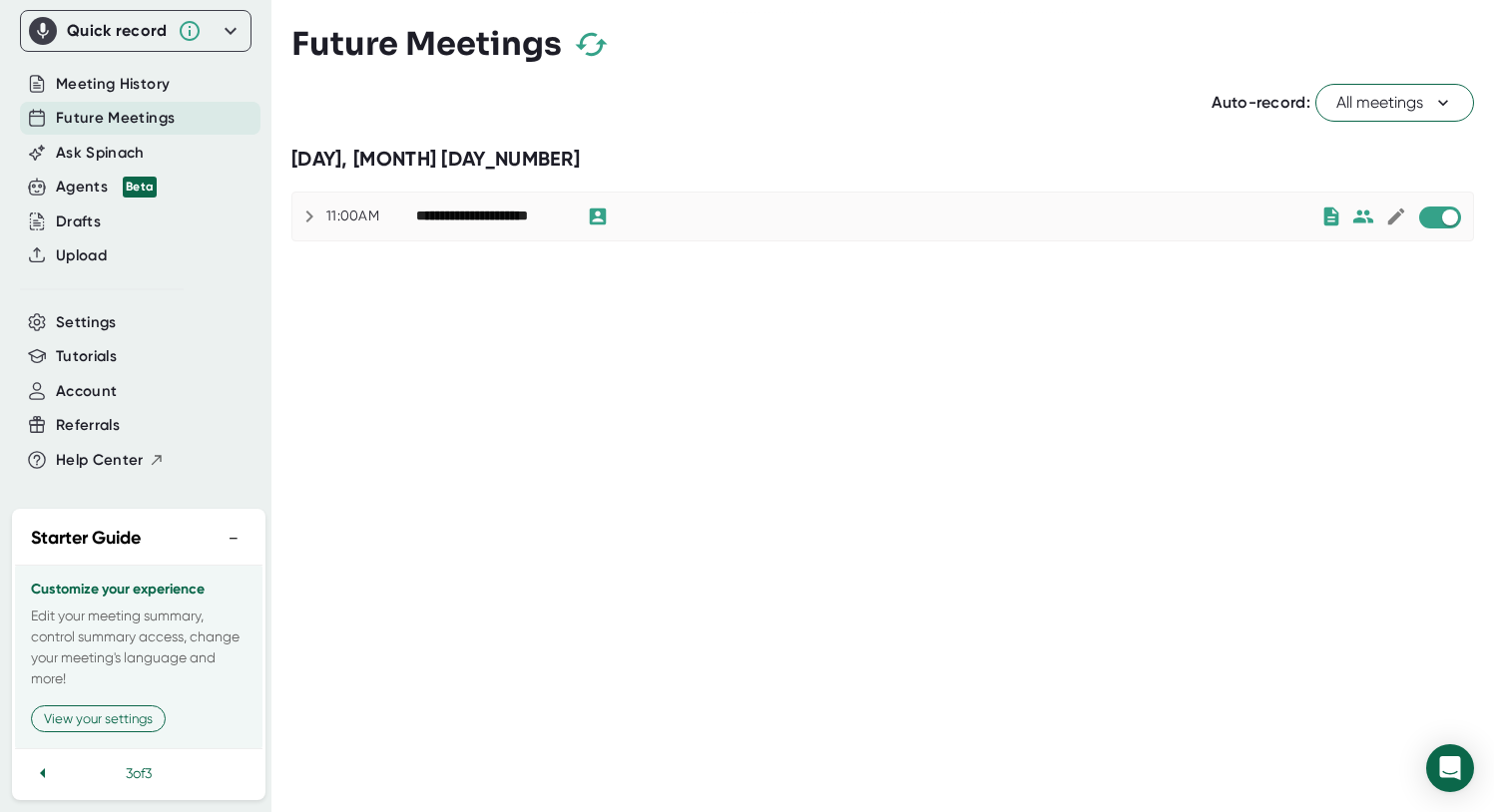 click at bounding box center [43, 773] 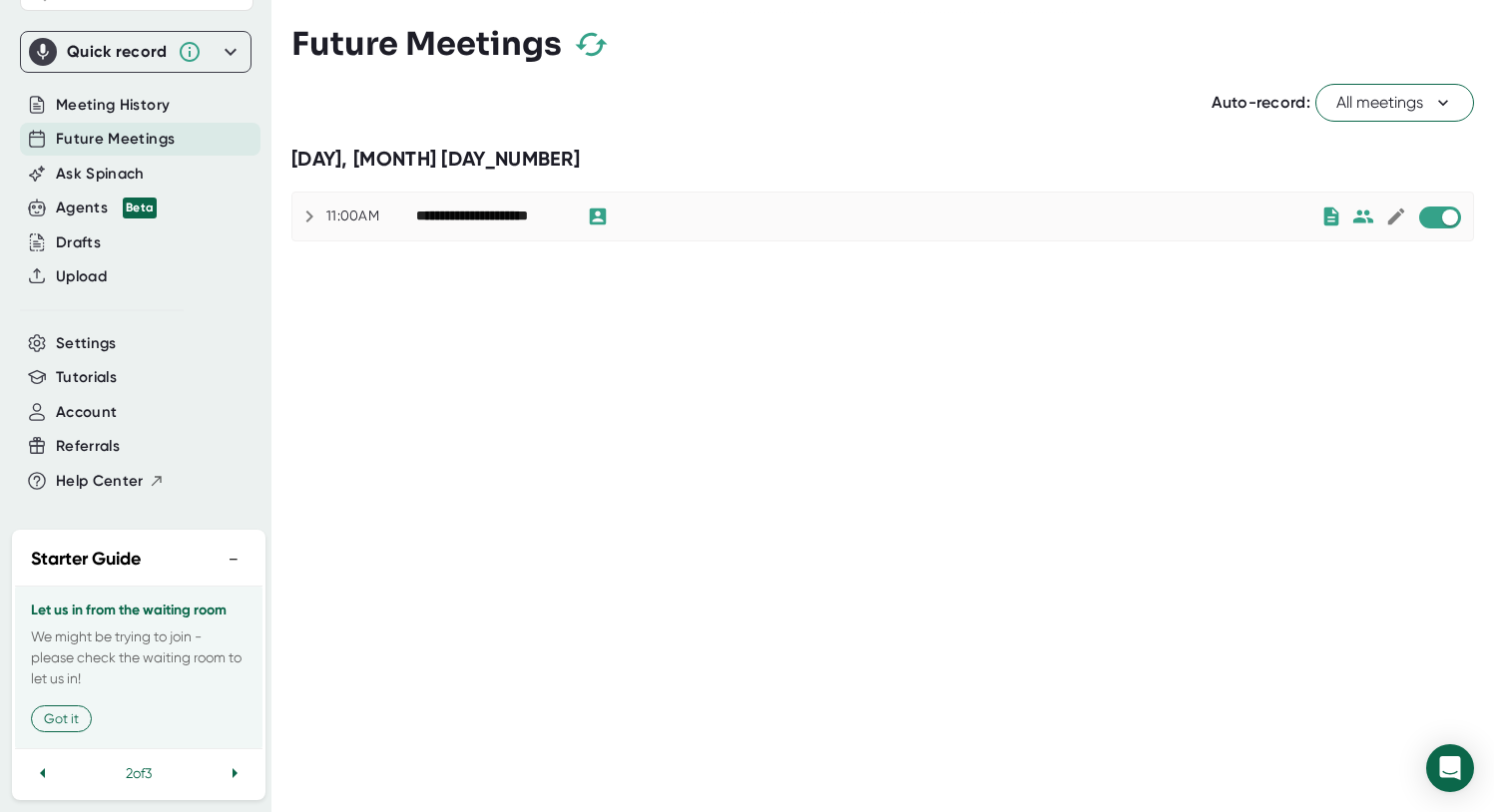 click at bounding box center (43, 773) 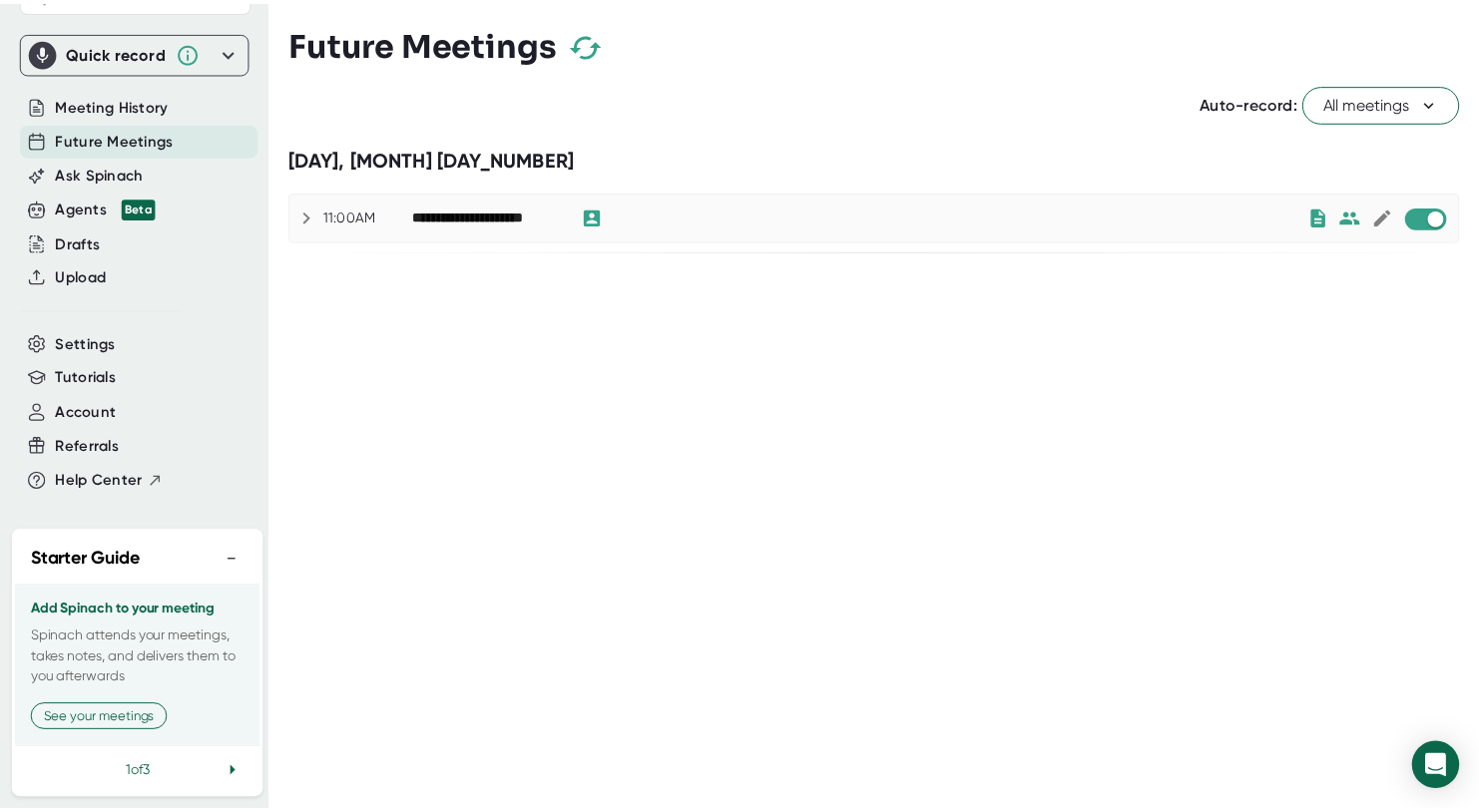 scroll, scrollTop: 0, scrollLeft: 0, axis: both 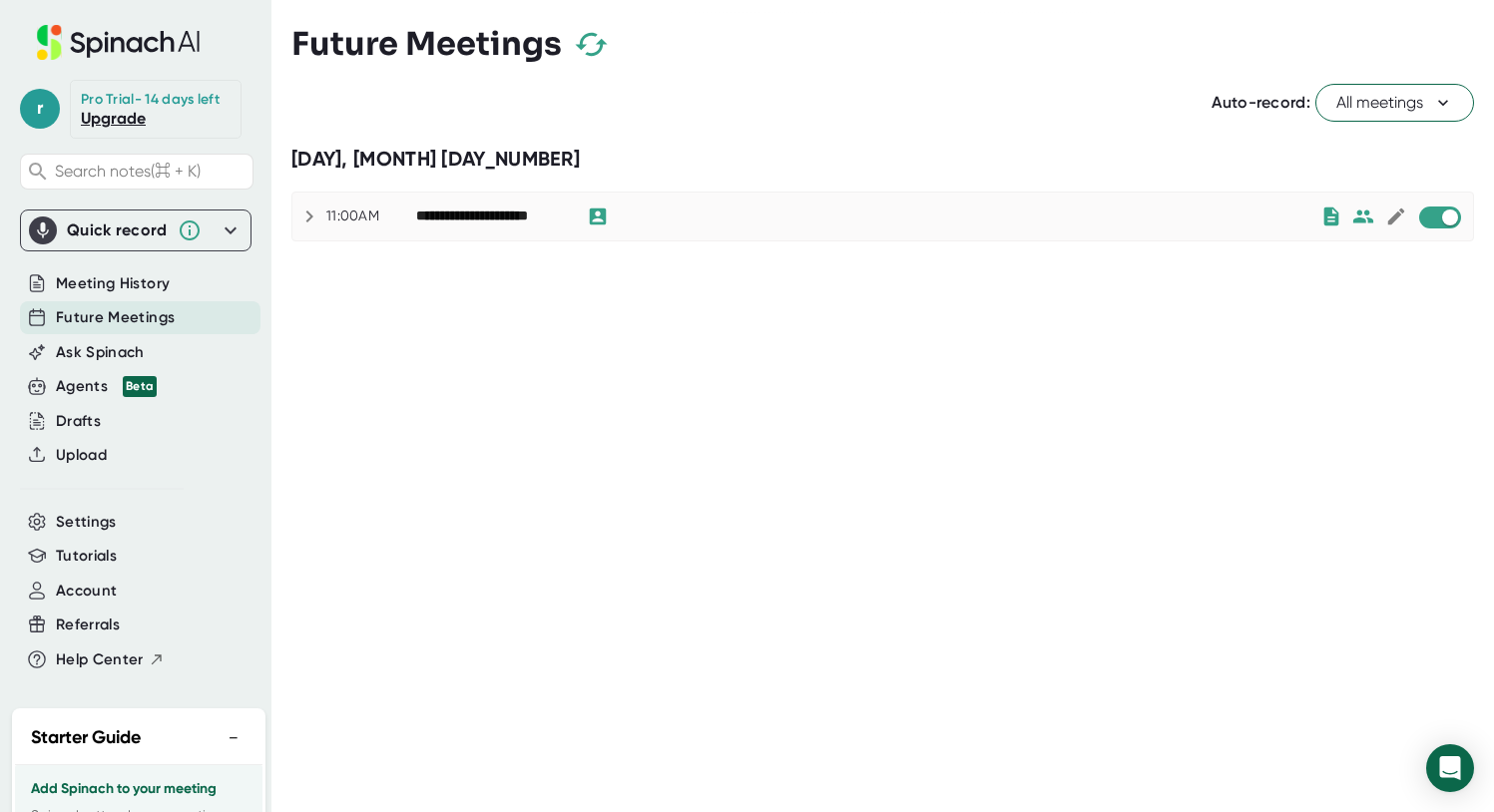 click at bounding box center [231, 230] 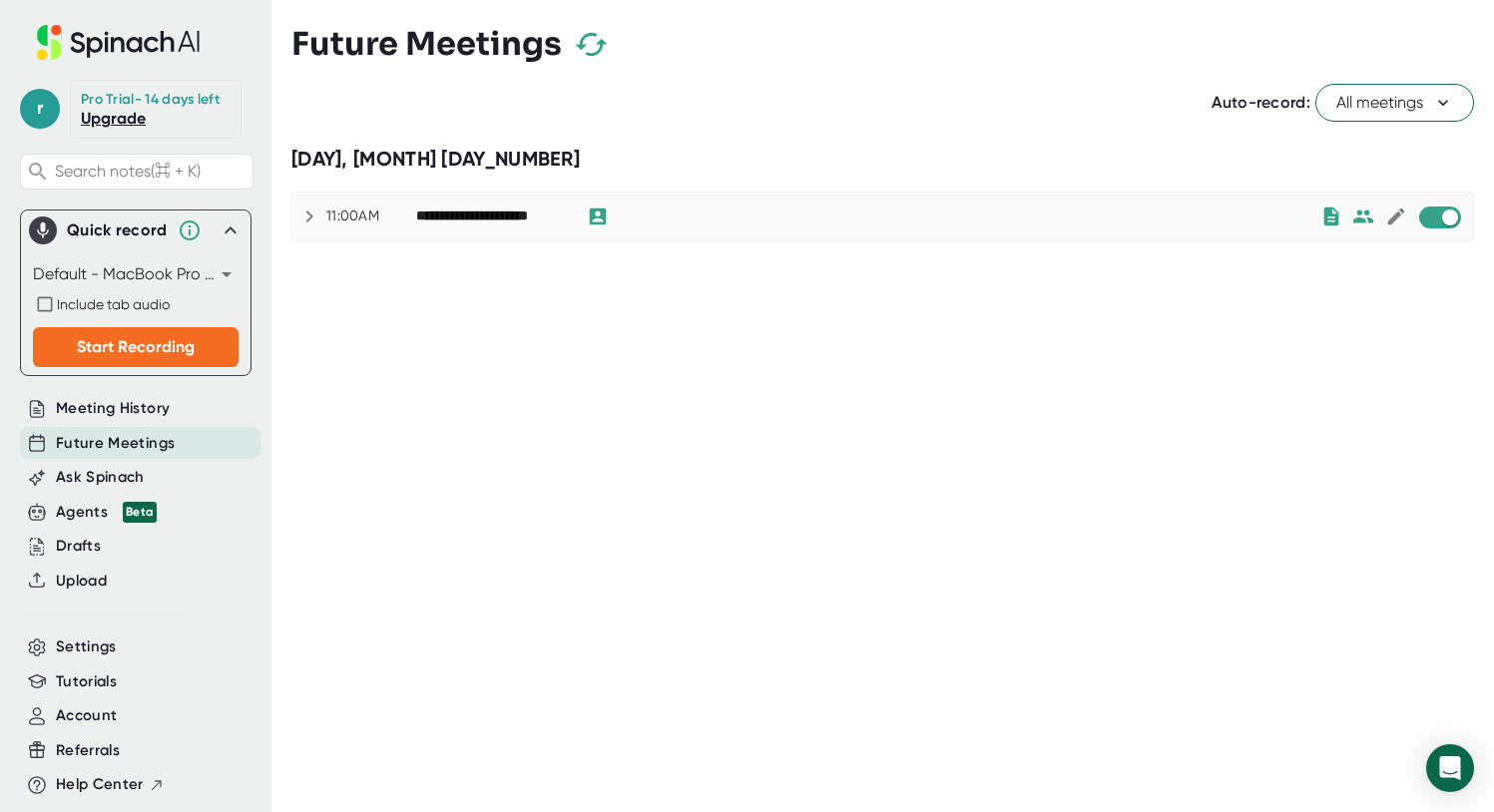 click on "**********" at bounding box center [892, 406] 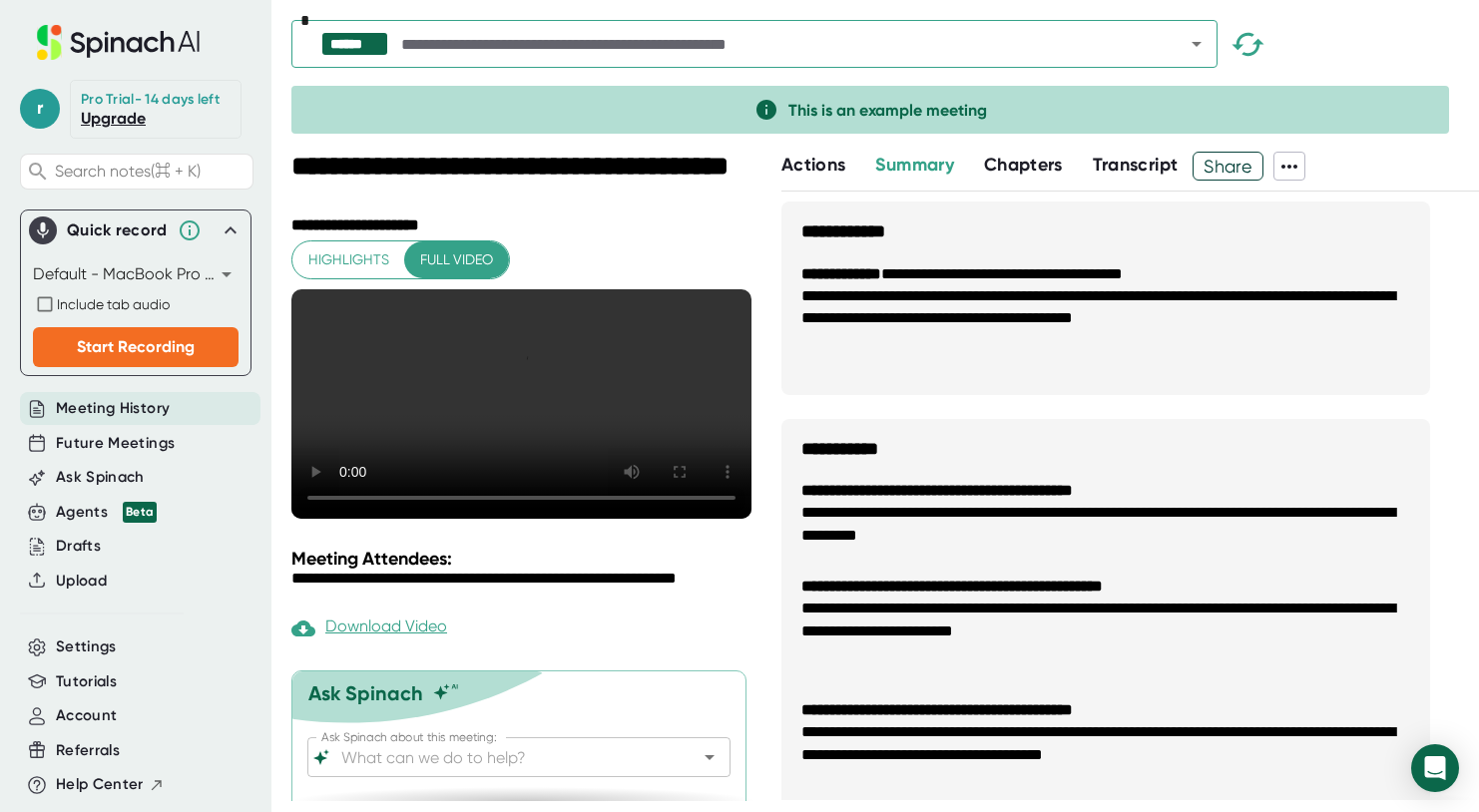 scroll, scrollTop: 4, scrollLeft: 0, axis: vertical 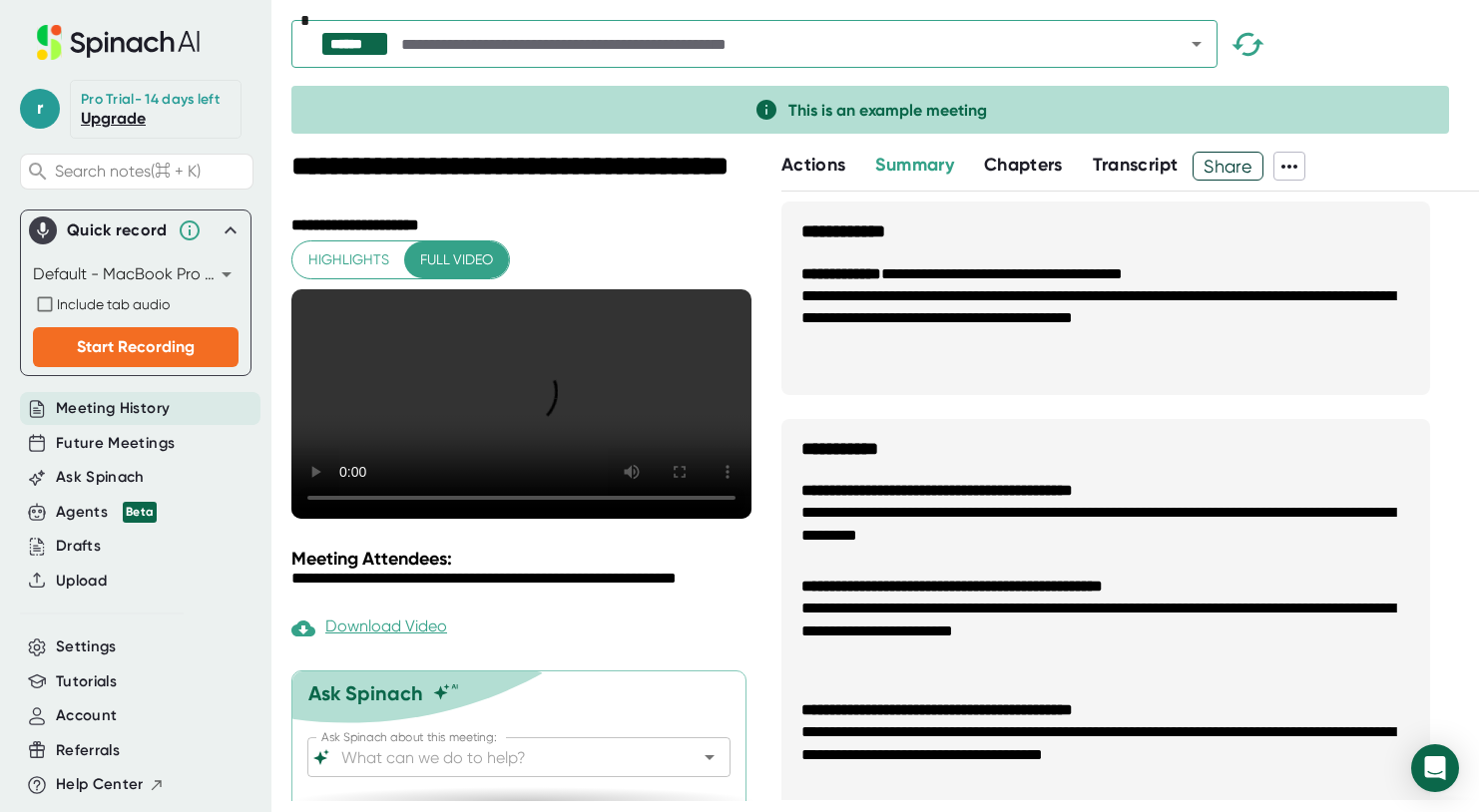 click at bounding box center (1197, 44) 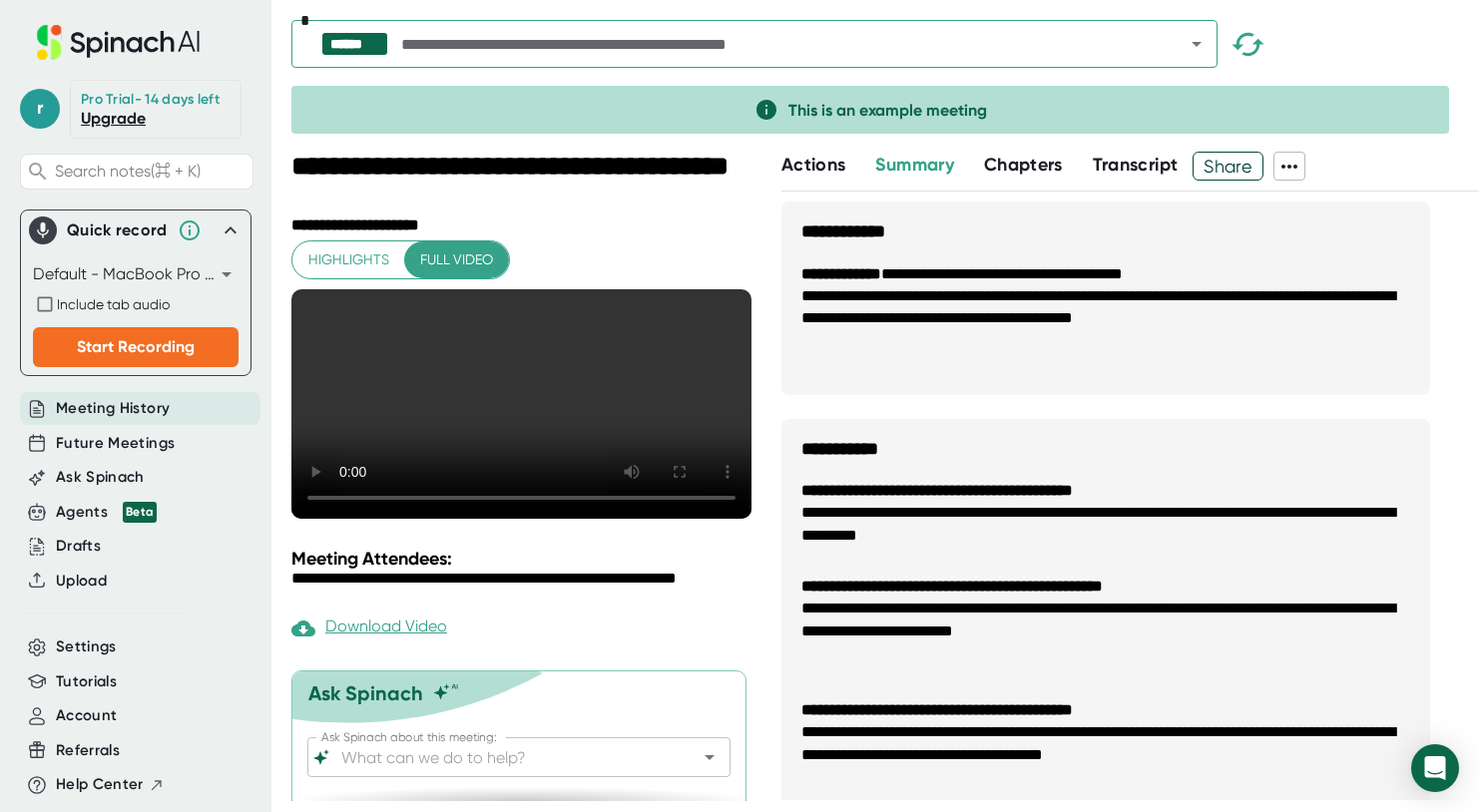 click on "****** *" at bounding box center (885, 49) 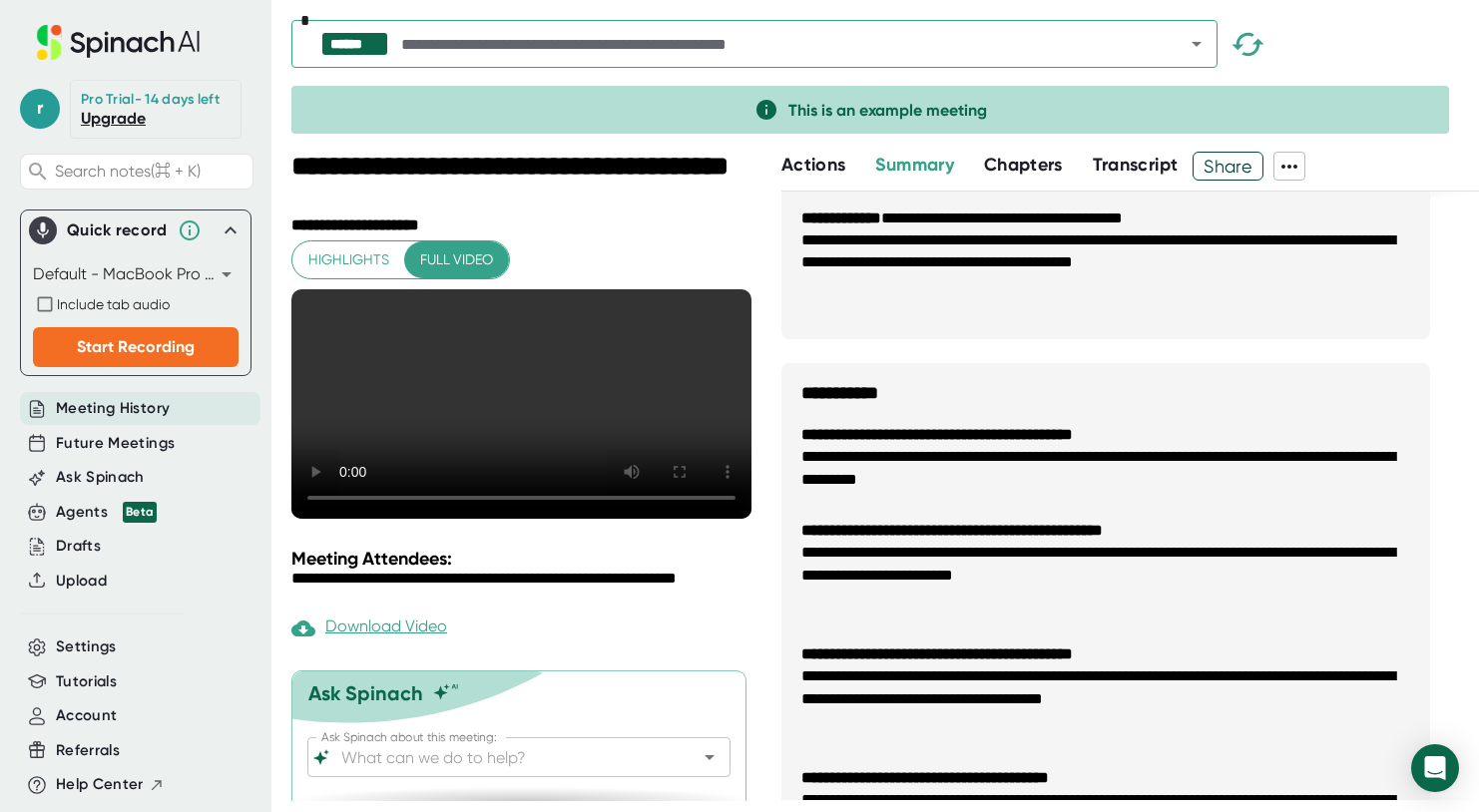 scroll, scrollTop: 0, scrollLeft: 0, axis: both 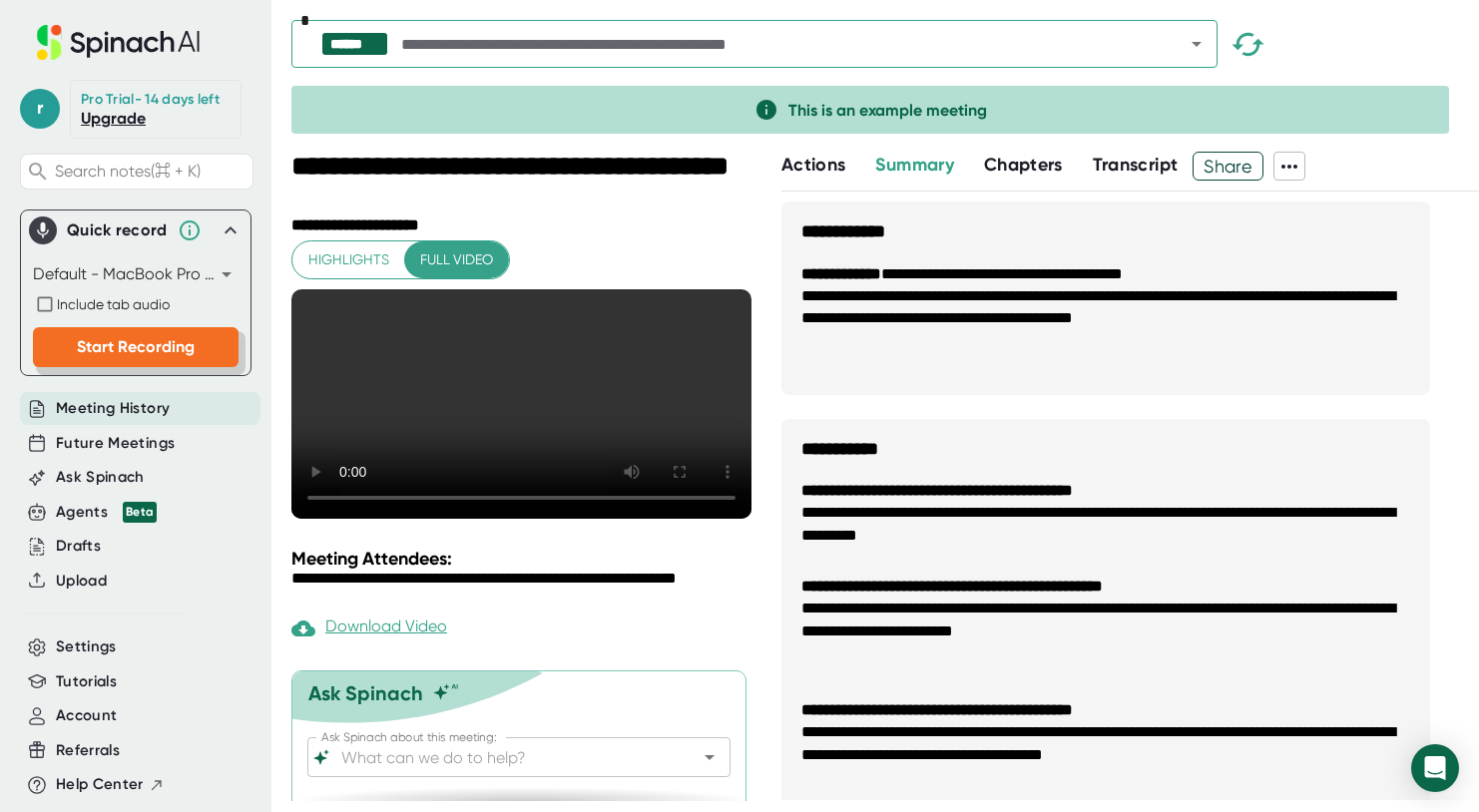 click on "Start Recording" at bounding box center (136, 346) 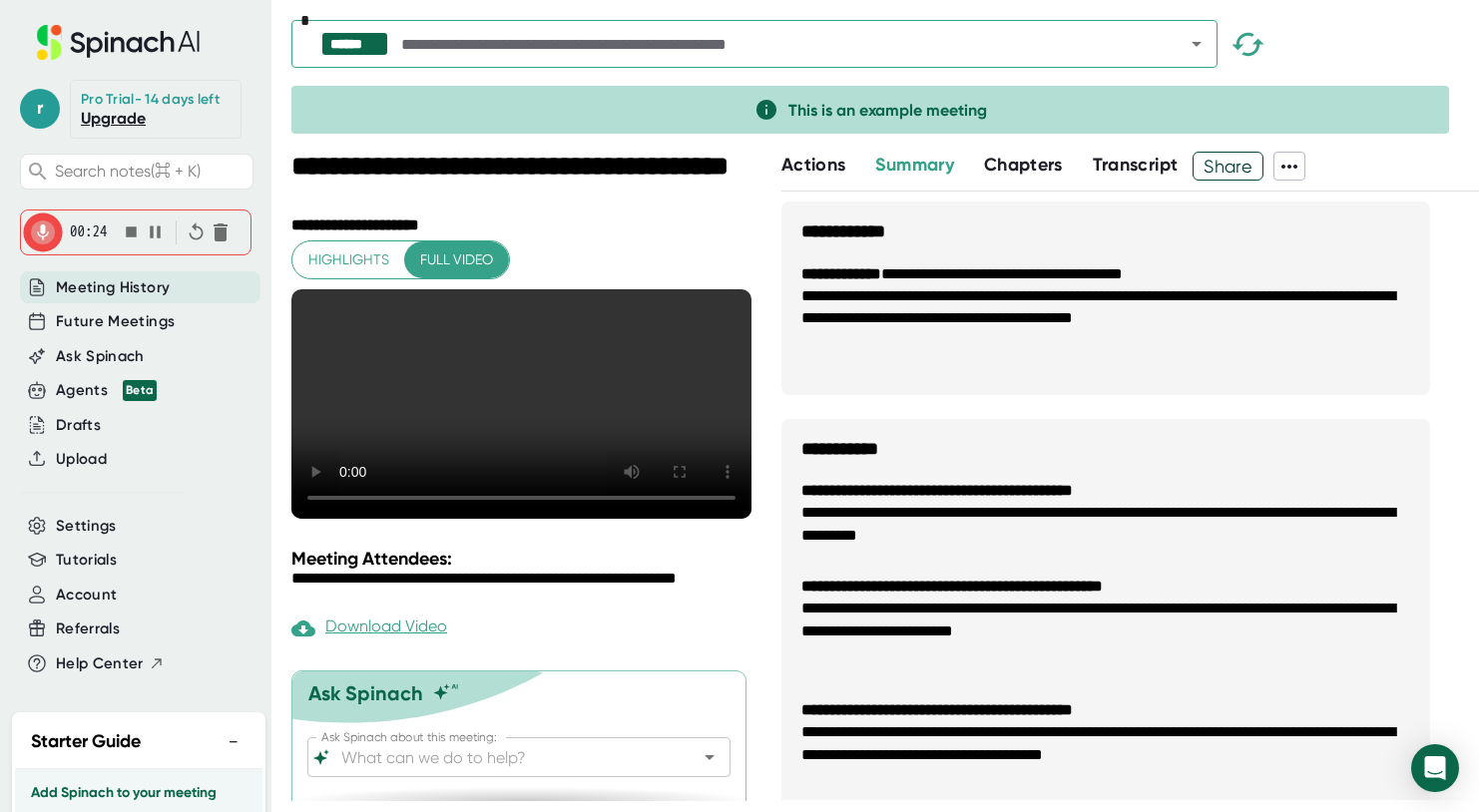 click at bounding box center (131, 231) 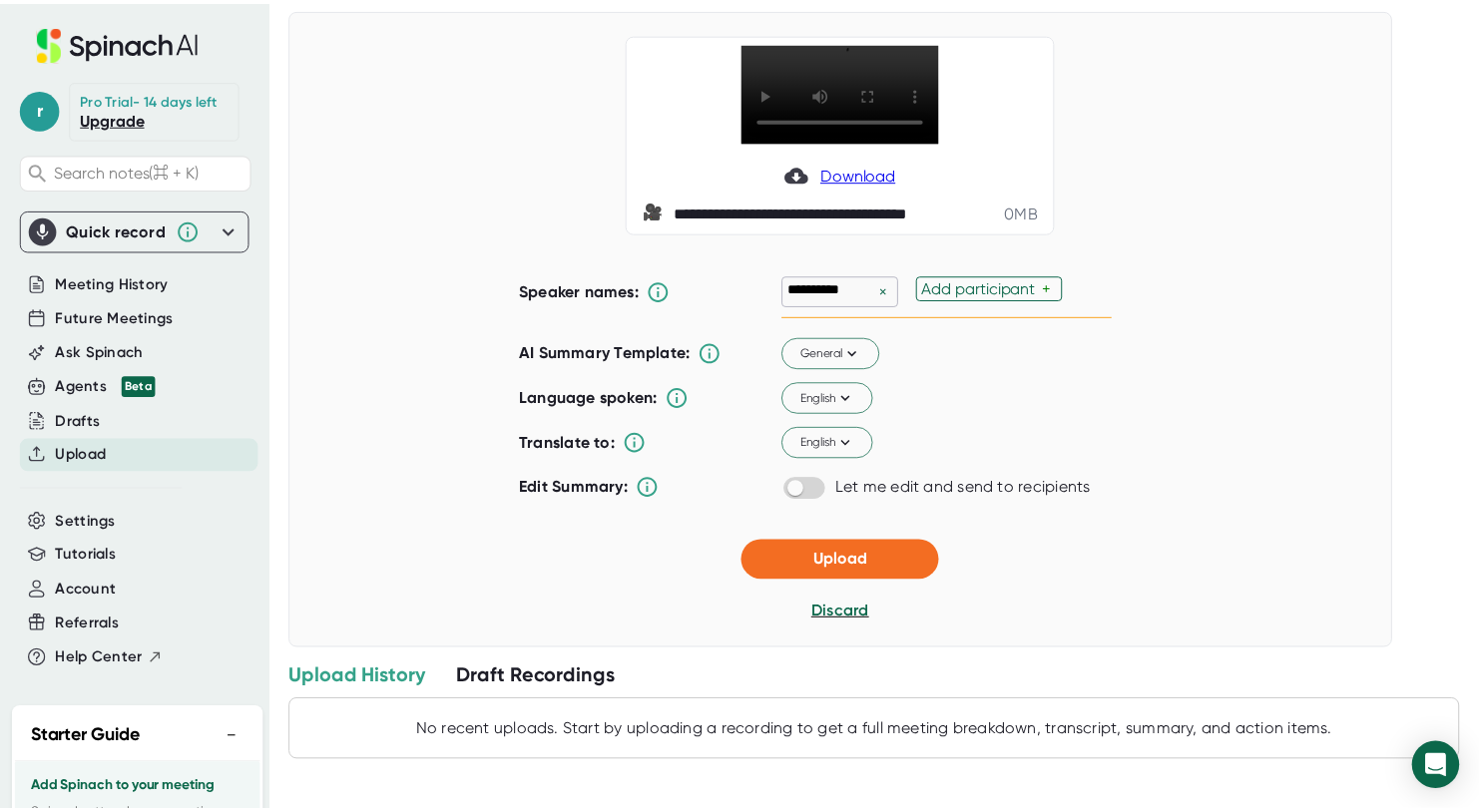 scroll, scrollTop: 0, scrollLeft: 0, axis: both 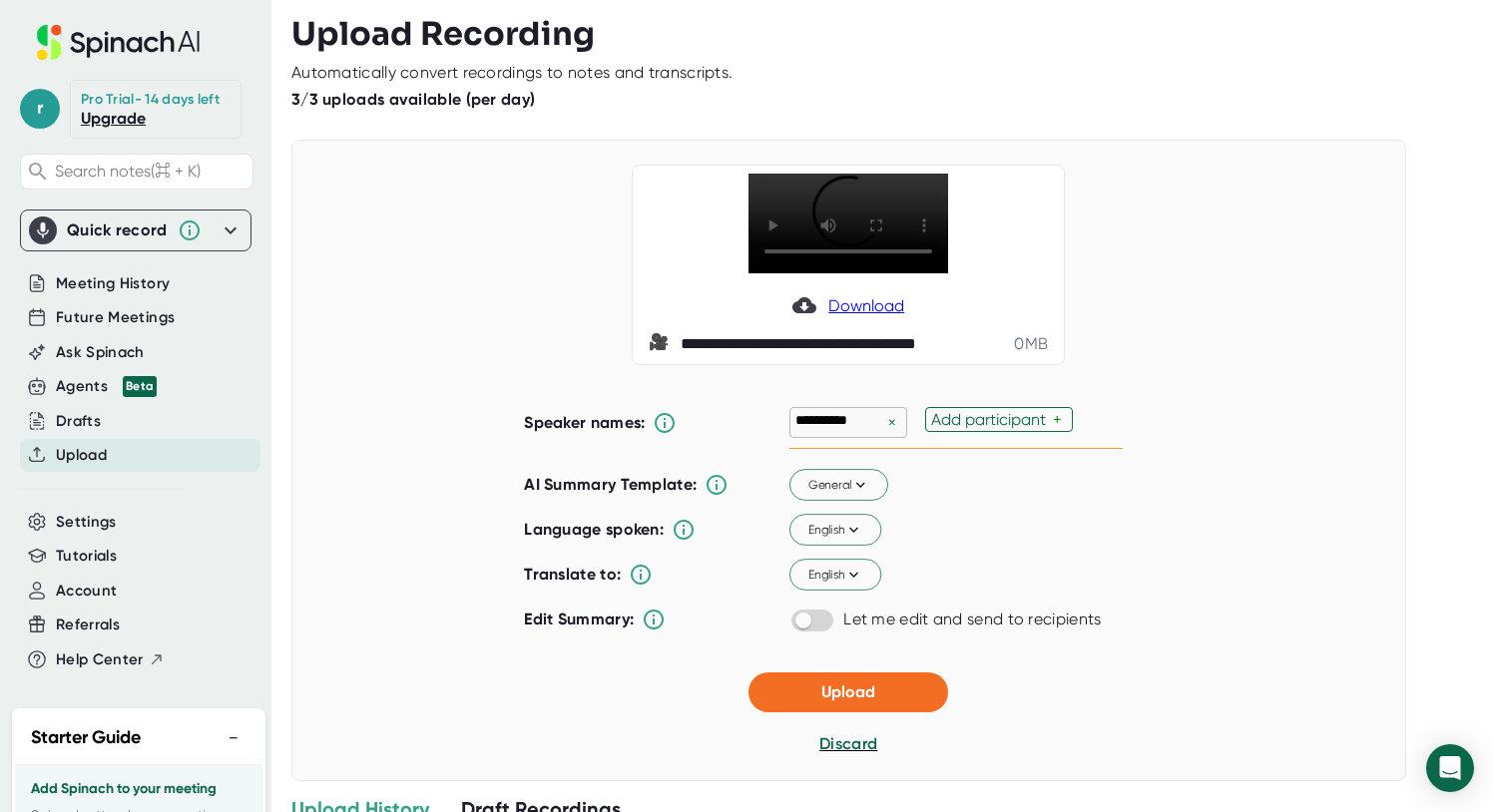 click on "Add participant" at bounding box center (992, 419) 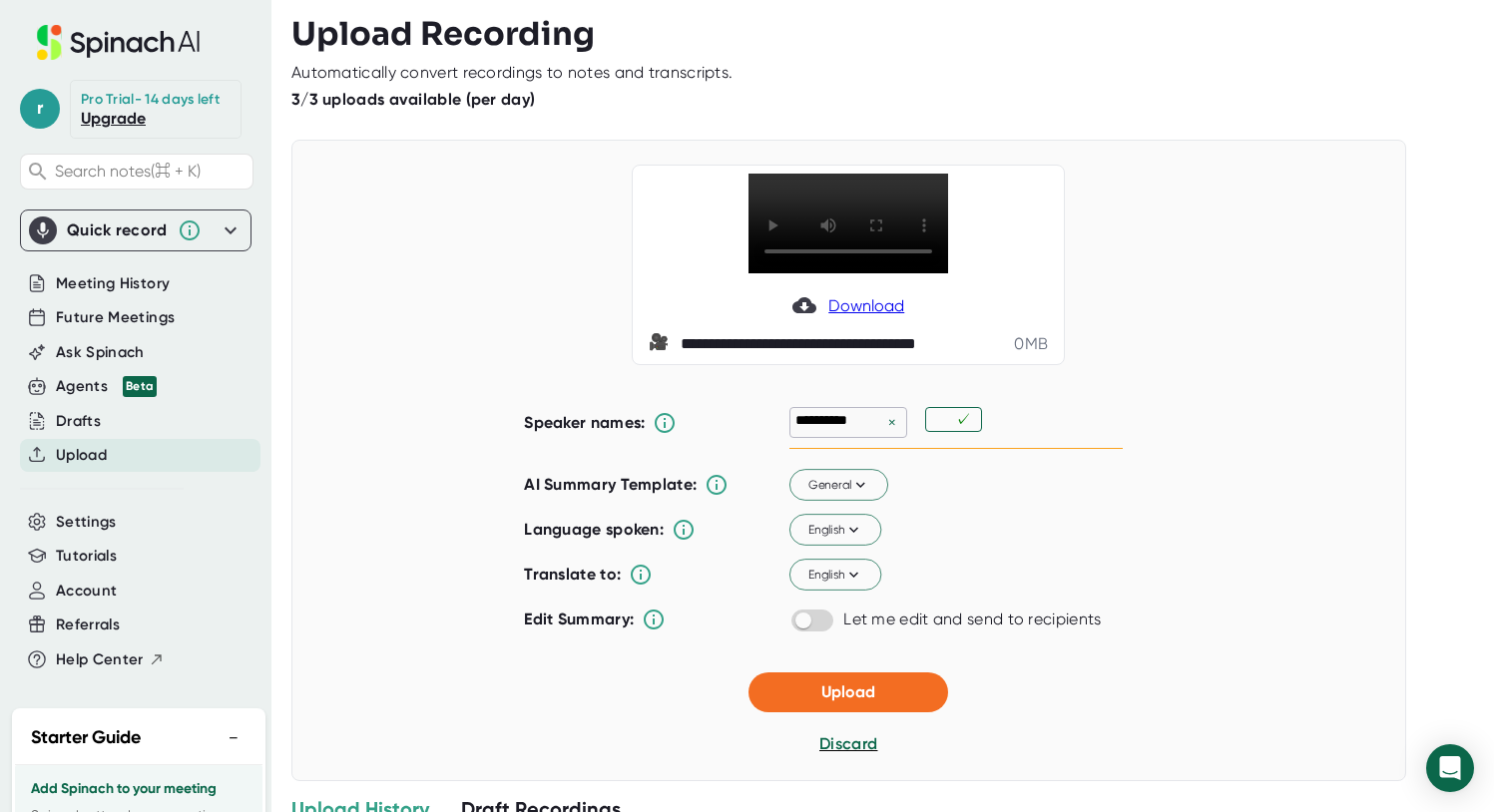 click on "**********" at bounding box center [848, 460] 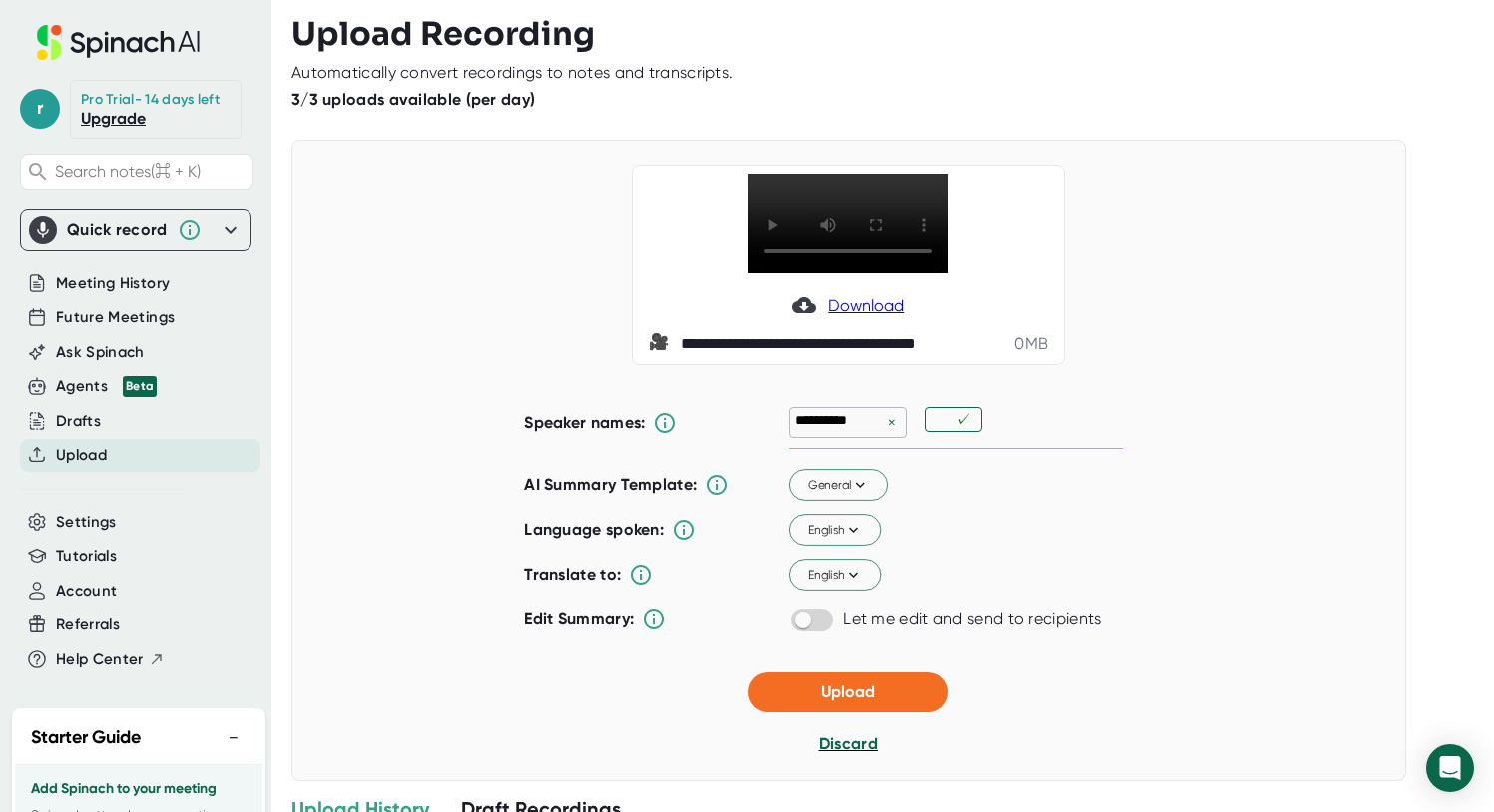 click on "Discard" at bounding box center (848, 743) 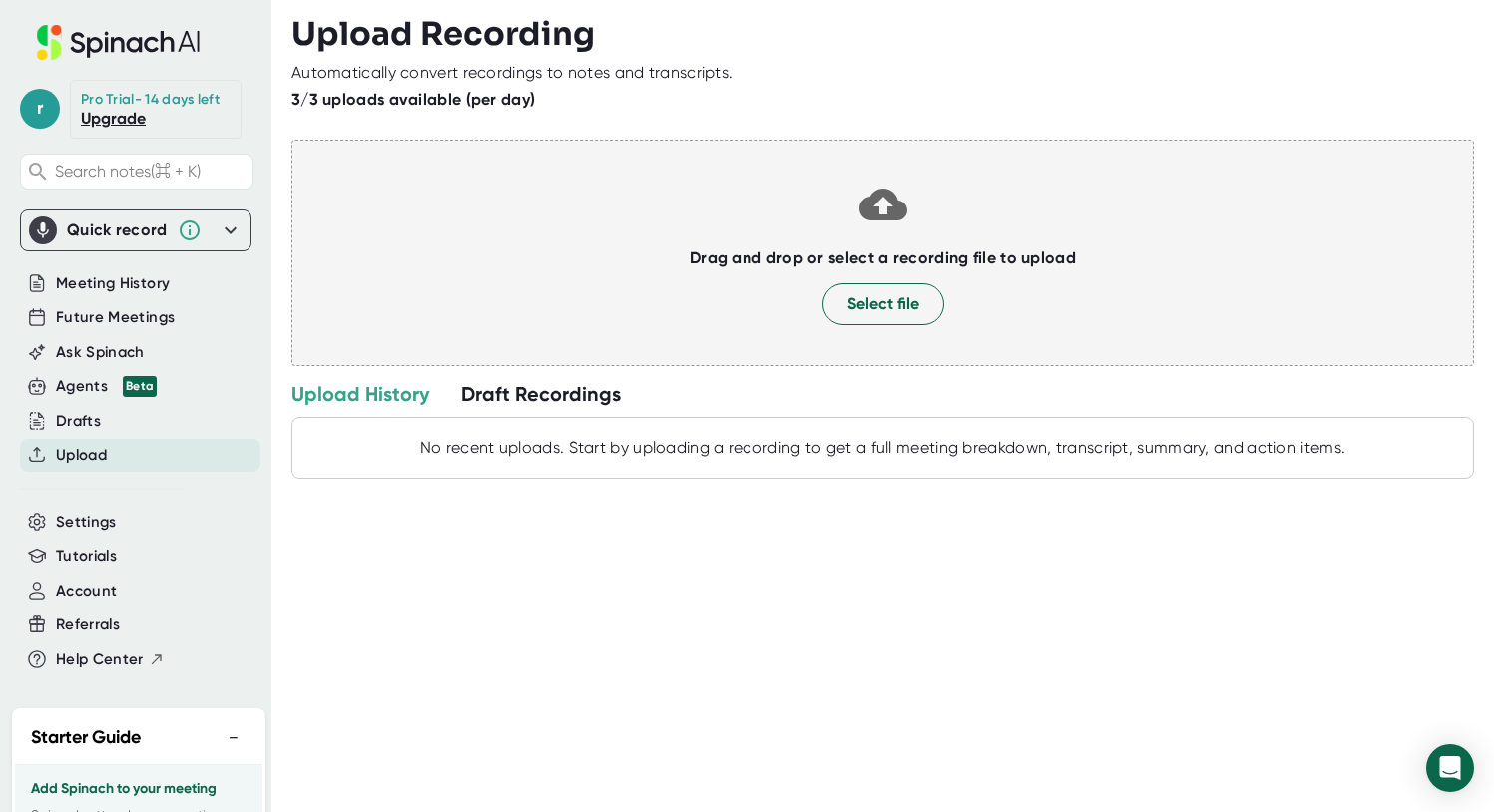 click at bounding box center (118, 42) 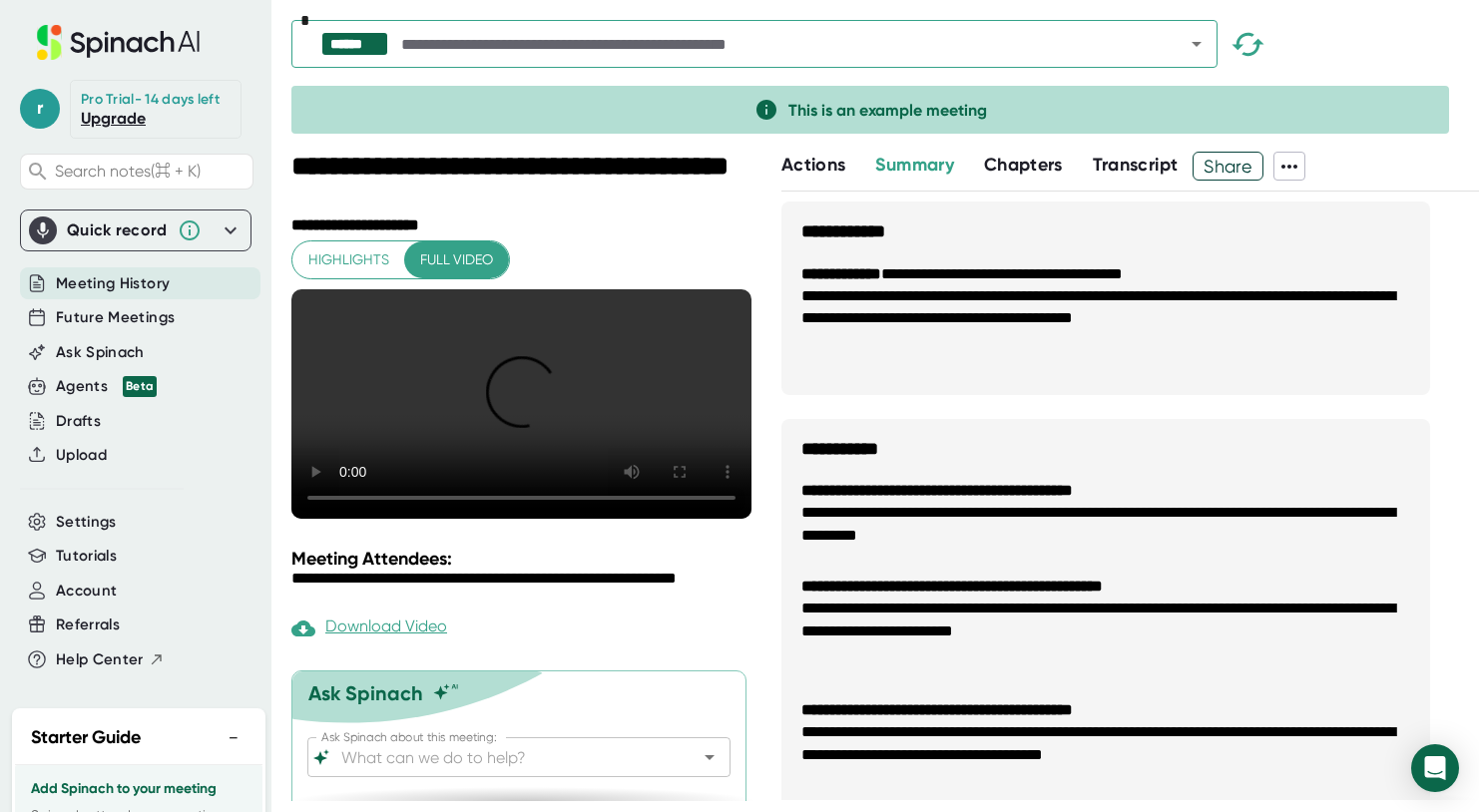 scroll, scrollTop: 267, scrollLeft: 0, axis: vertical 